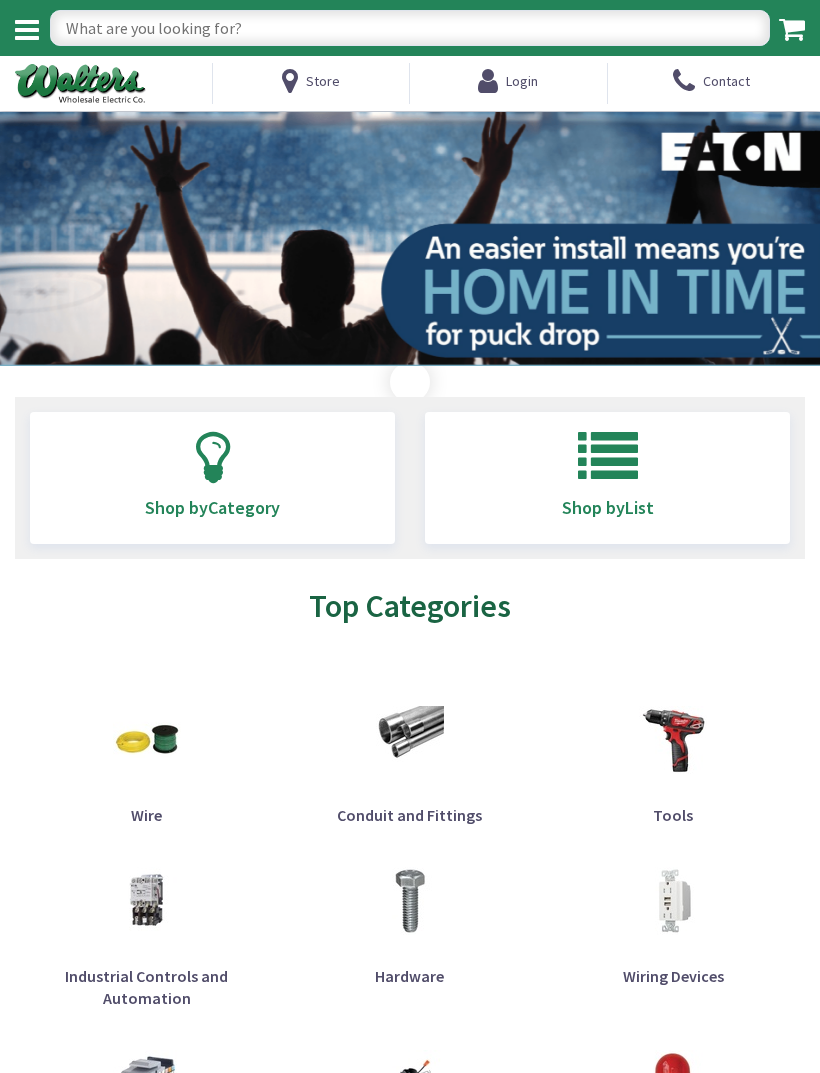 scroll, scrollTop: 107, scrollLeft: 0, axis: vertical 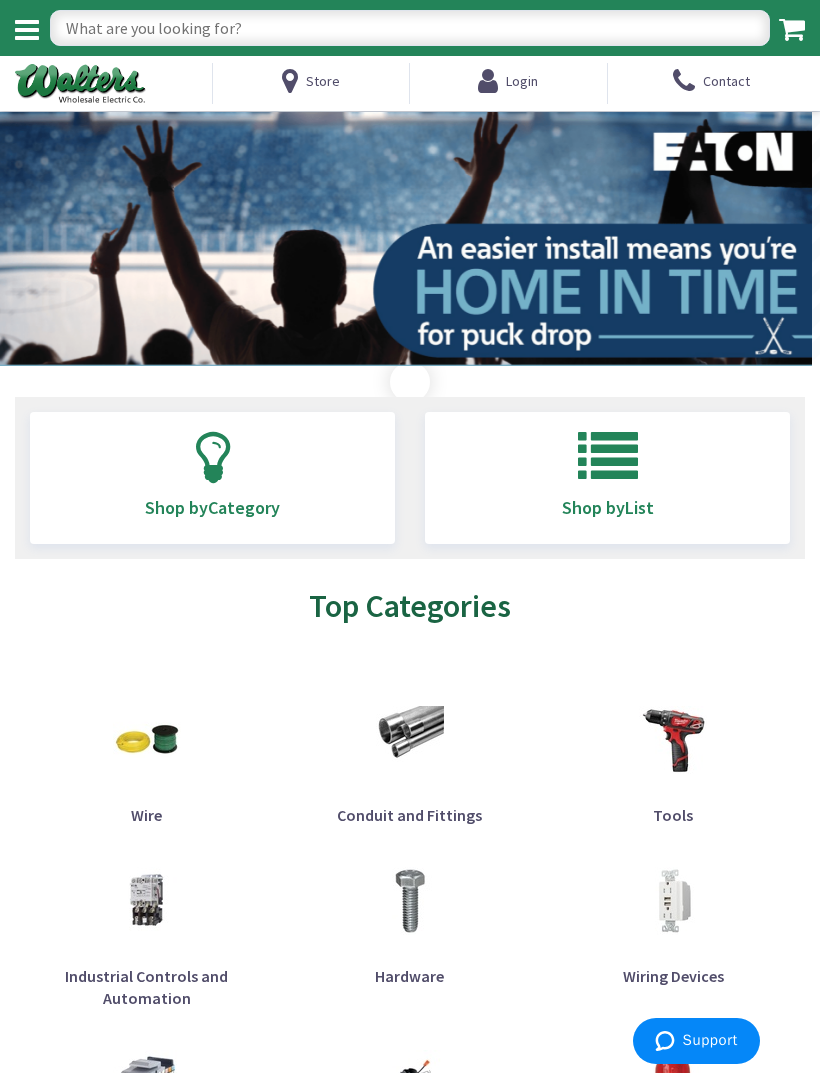 click at bounding box center [410, 28] 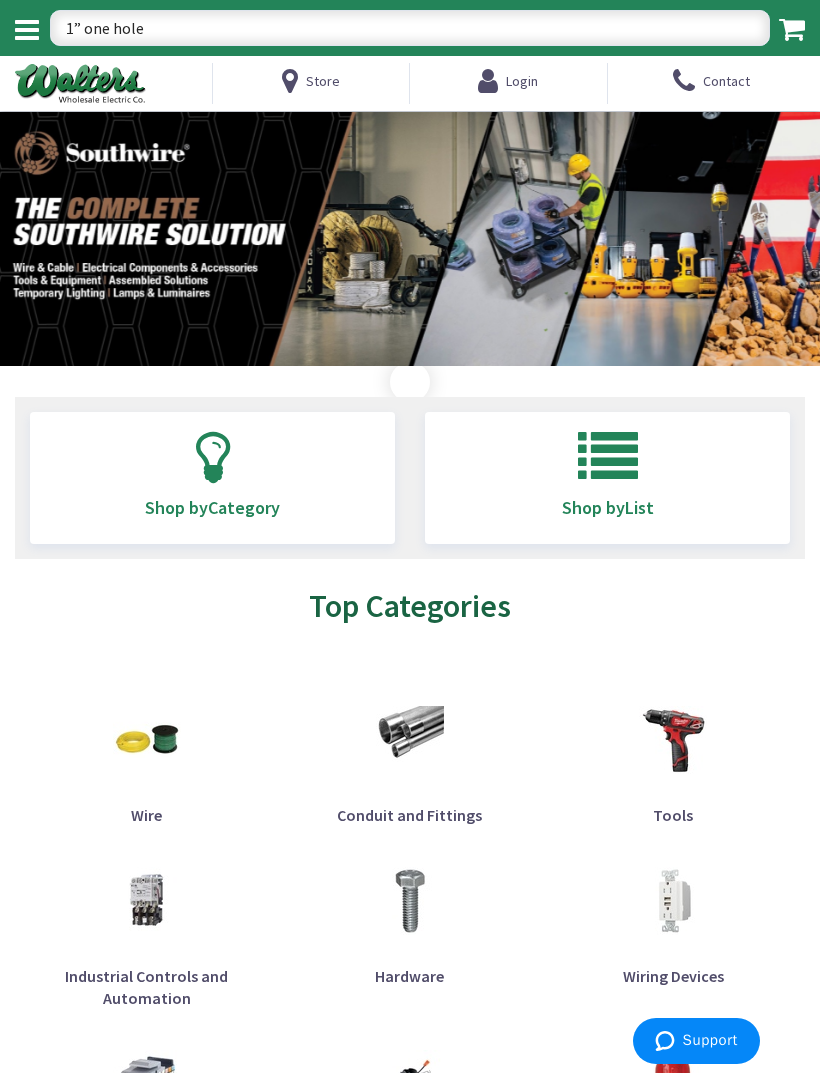 type on "1” one holes" 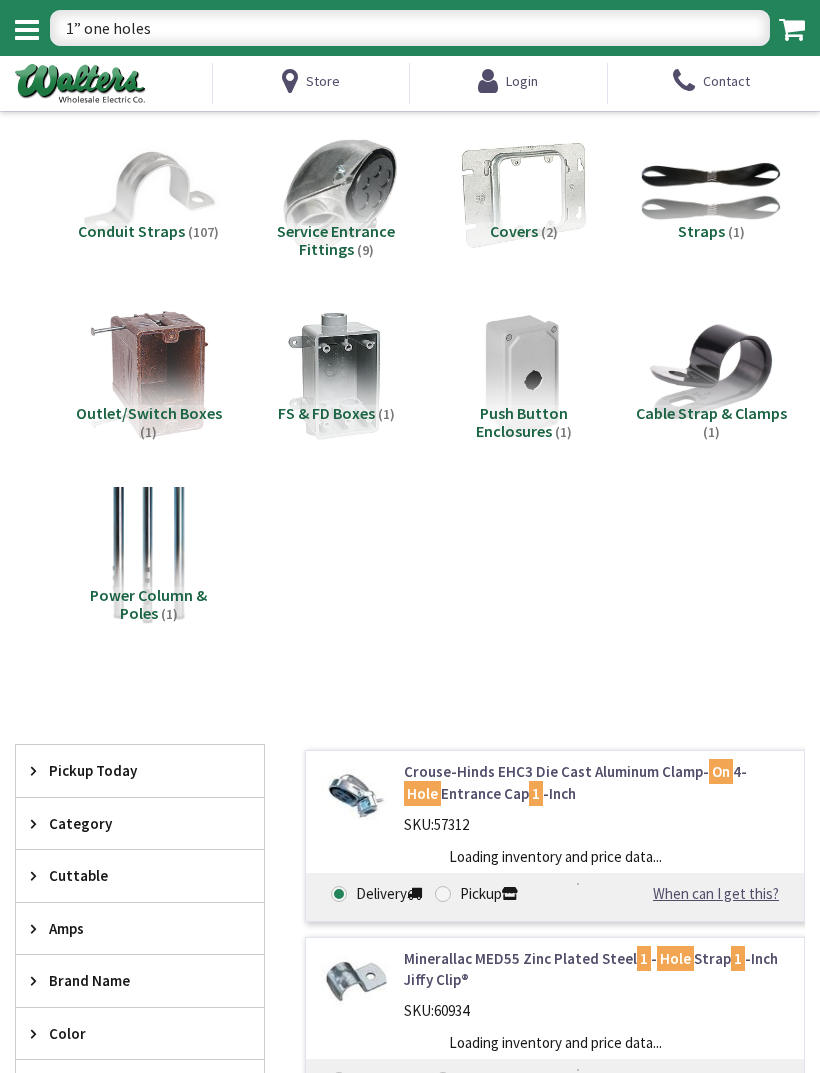 scroll, scrollTop: 0, scrollLeft: 0, axis: both 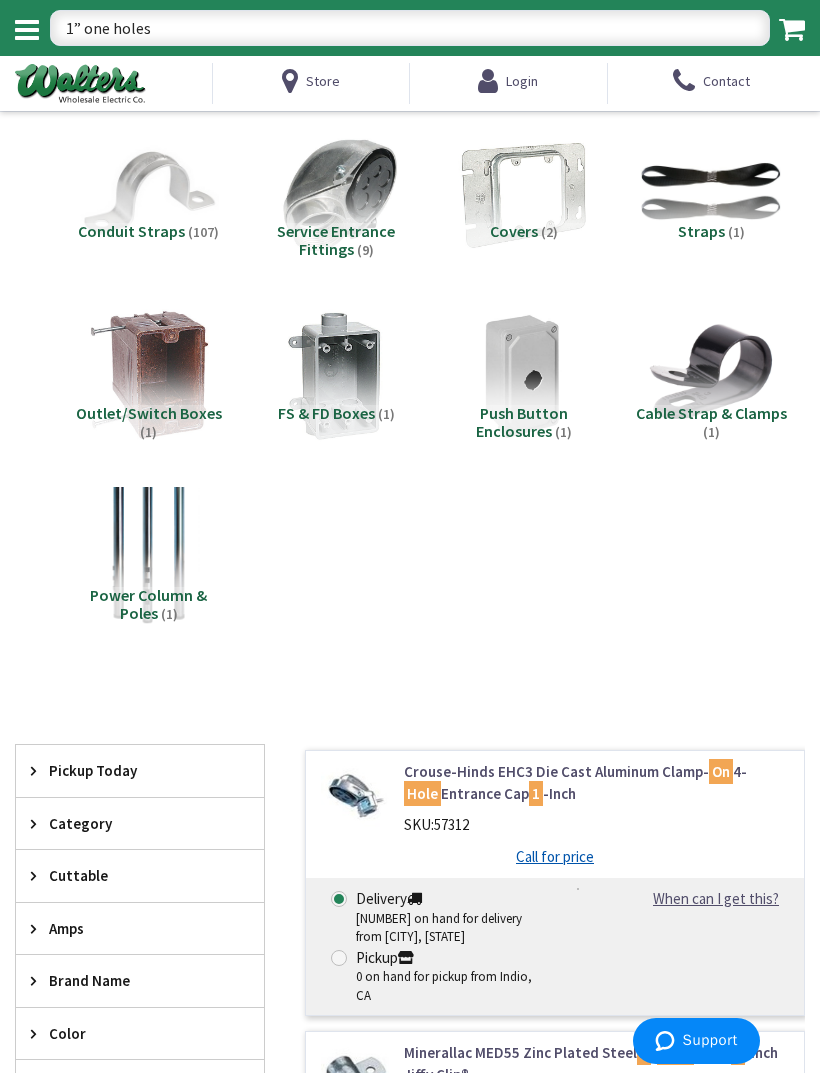 click at bounding box center [149, 193] 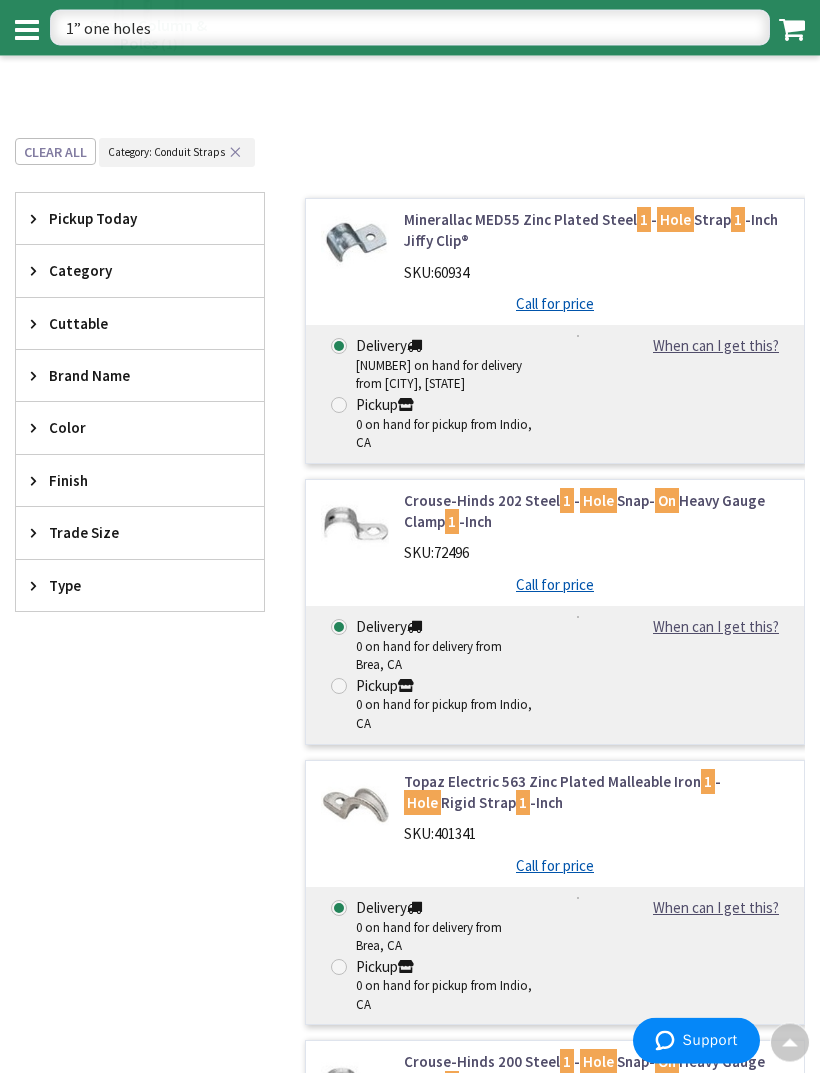scroll, scrollTop: 410, scrollLeft: 0, axis: vertical 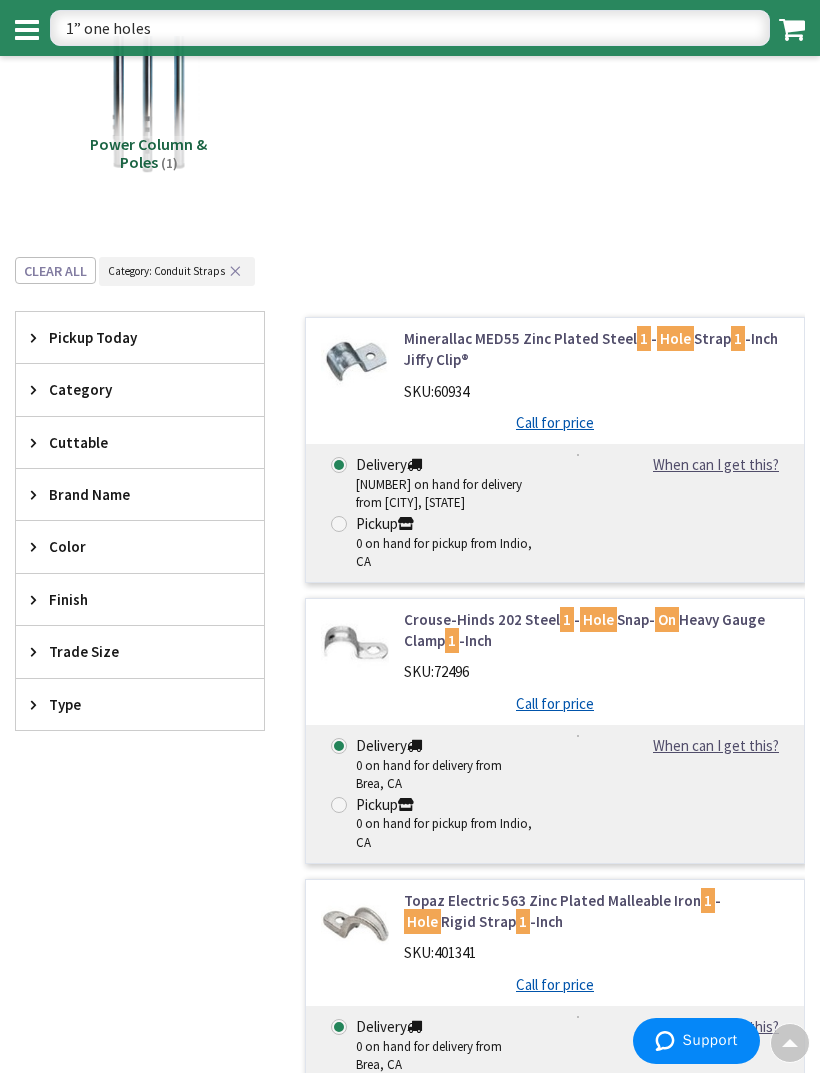 click on "1” one holes" at bounding box center [410, 28] 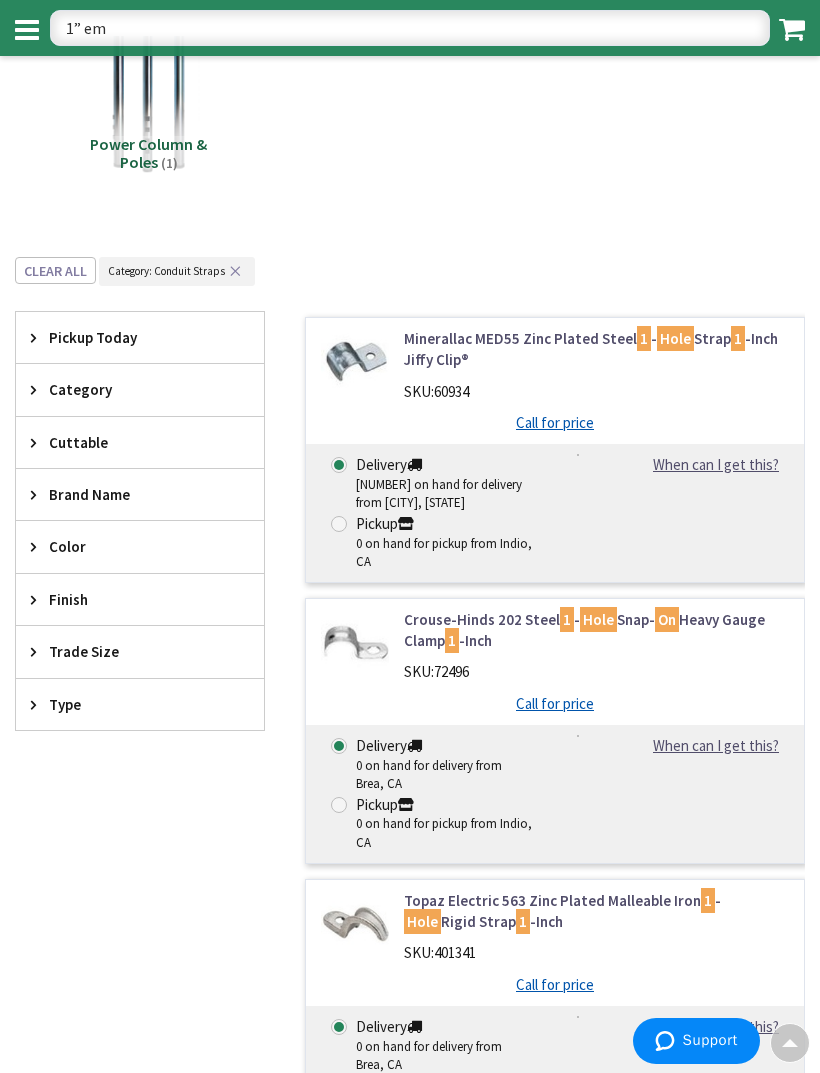 type on "1” emt" 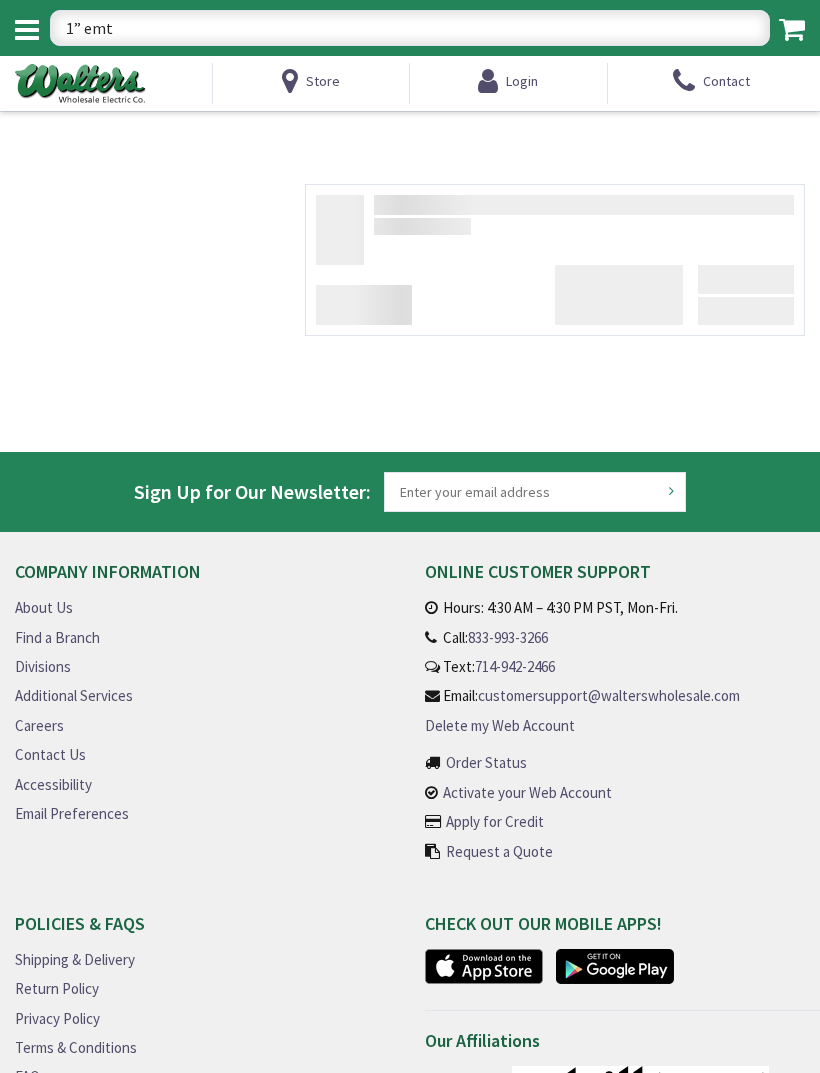 scroll, scrollTop: 0, scrollLeft: 0, axis: both 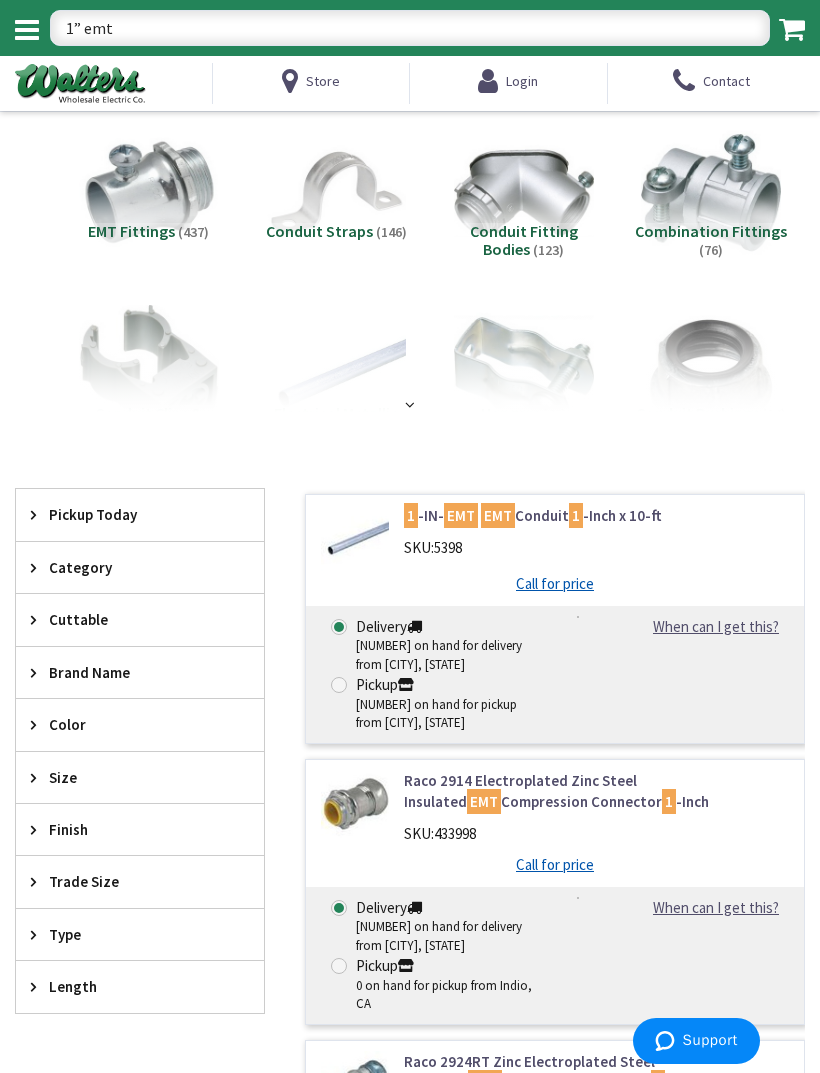 click on "1” emt" at bounding box center (410, 28) 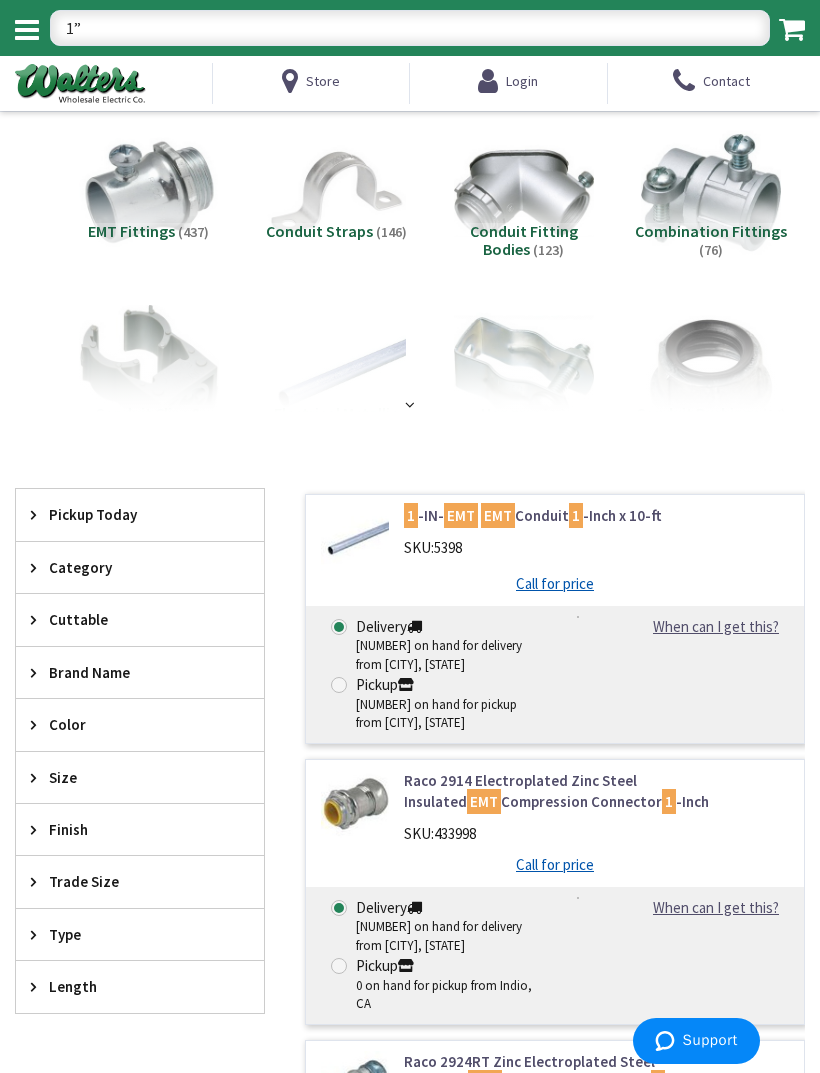 type on "1" 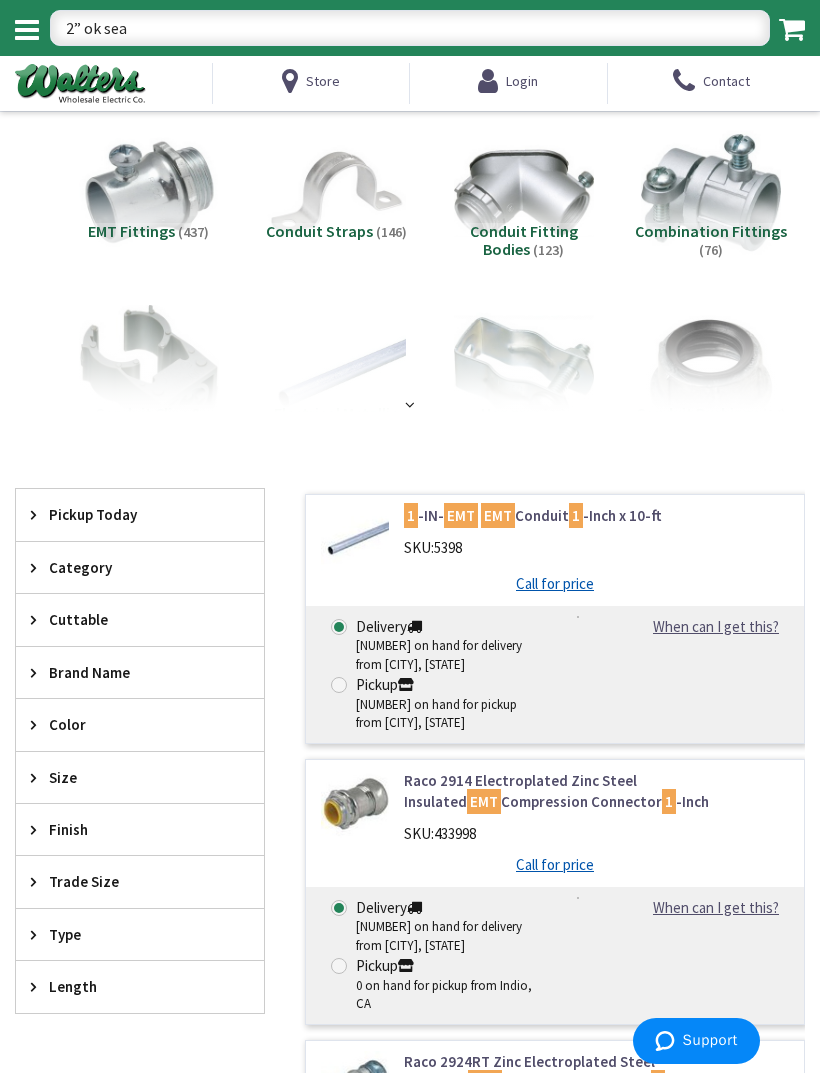 type on "2” ok seal" 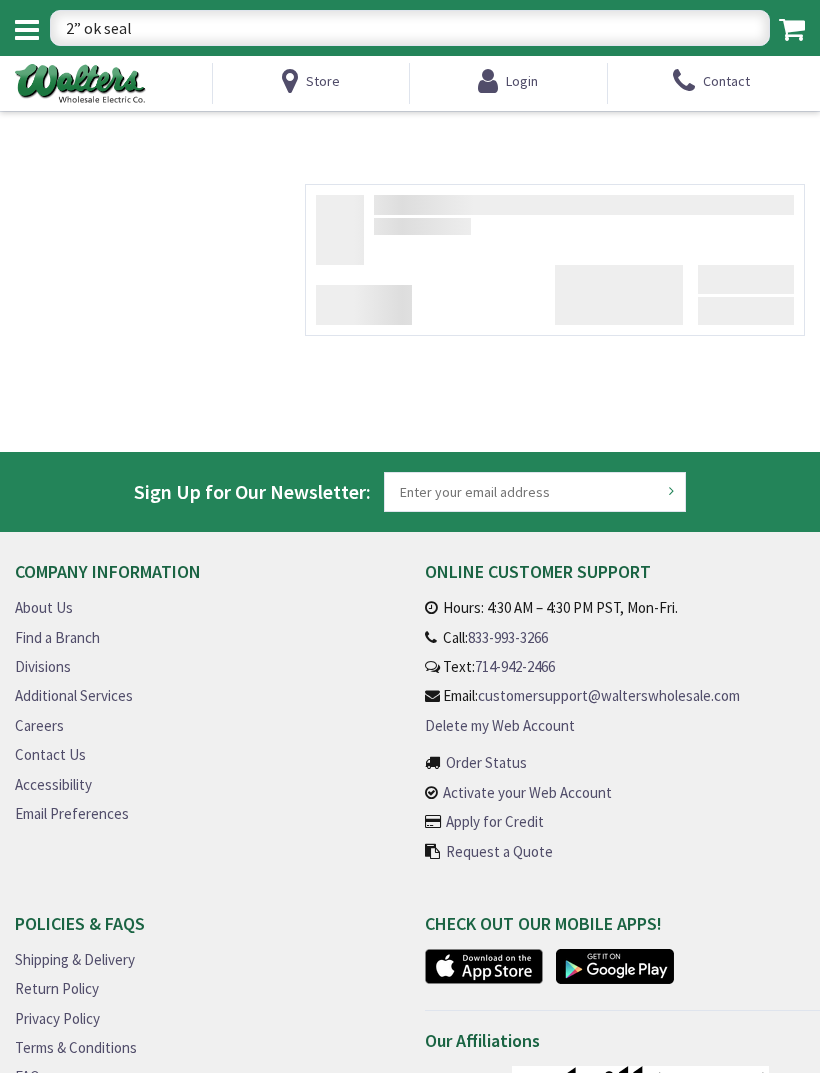 scroll, scrollTop: 0, scrollLeft: 0, axis: both 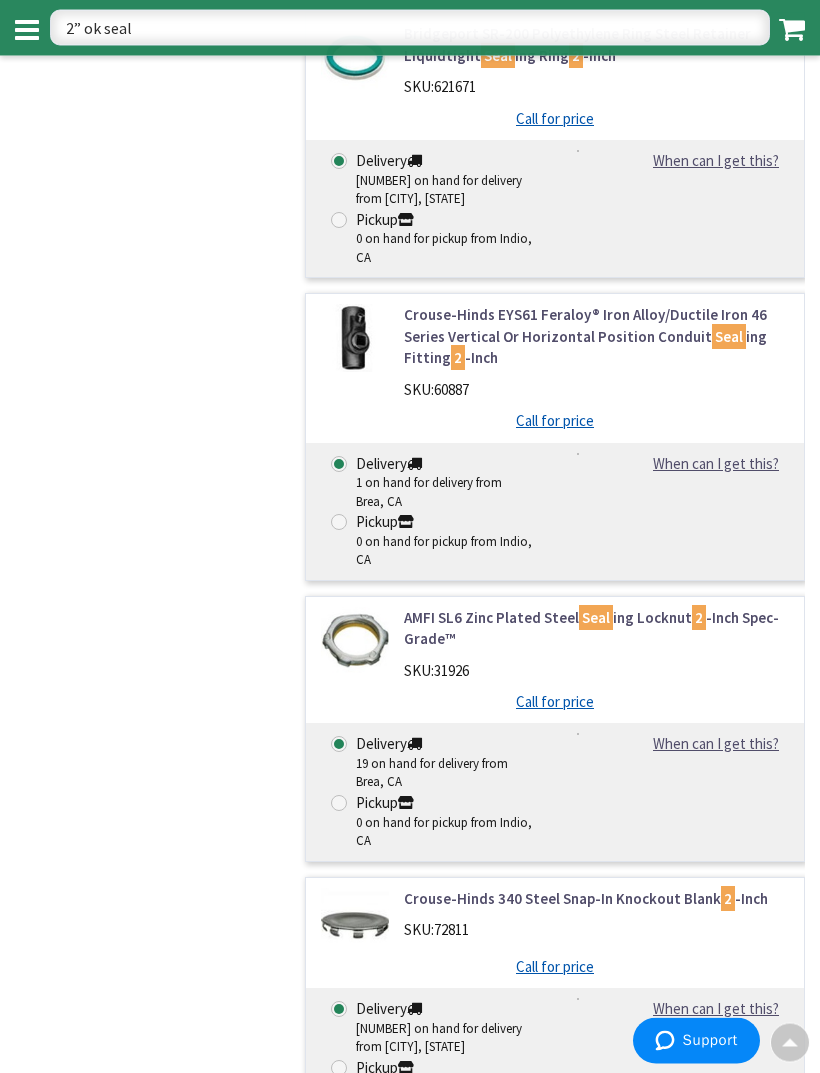 click on "2” ok seal" at bounding box center [410, 28] 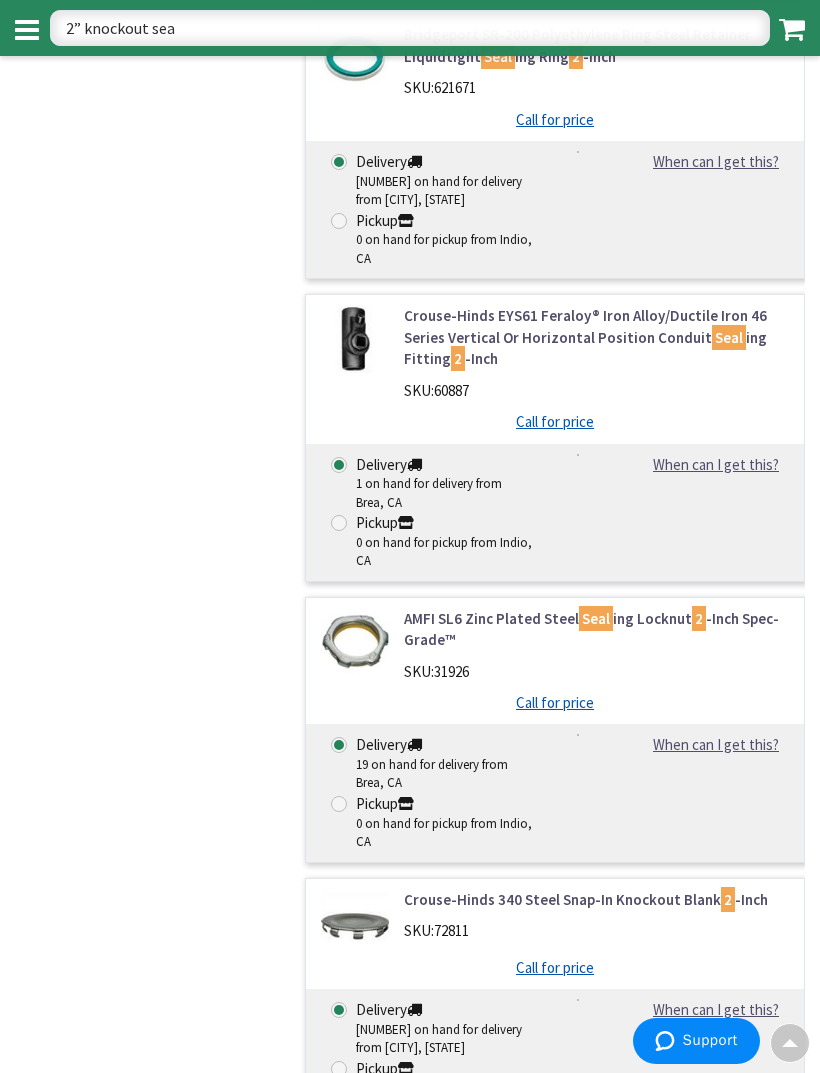 type on "2” knockout seal" 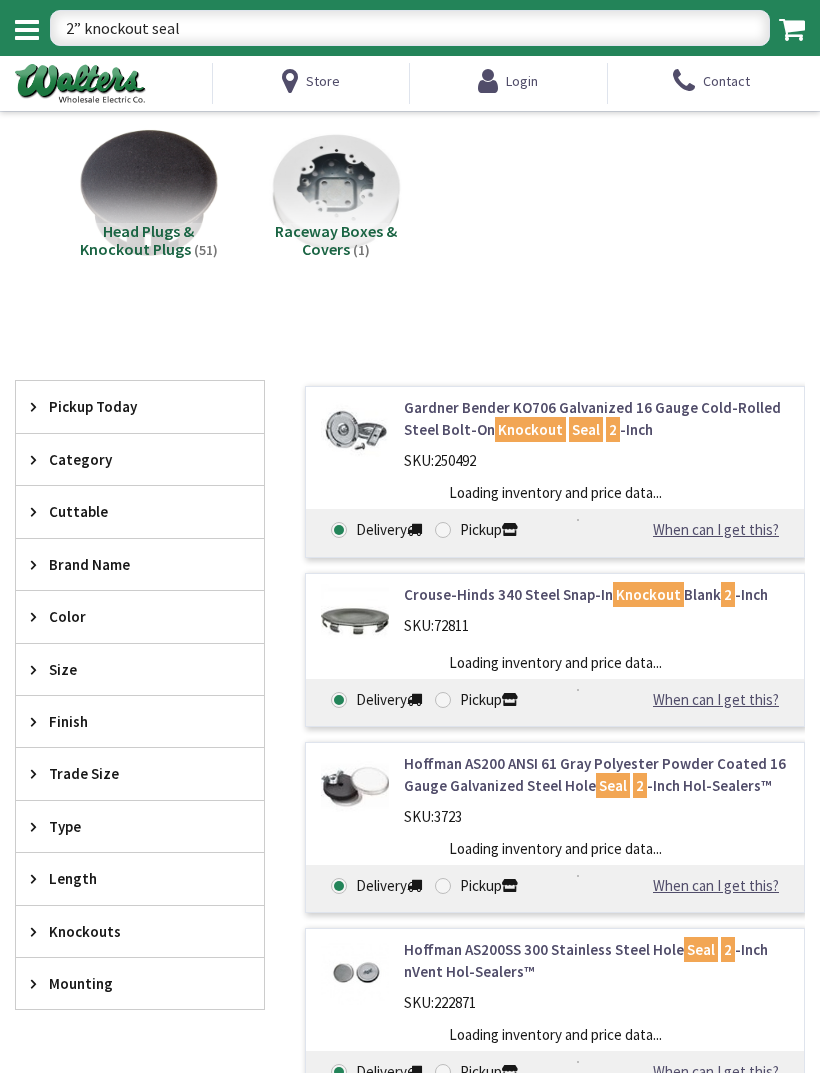 scroll, scrollTop: 0, scrollLeft: 0, axis: both 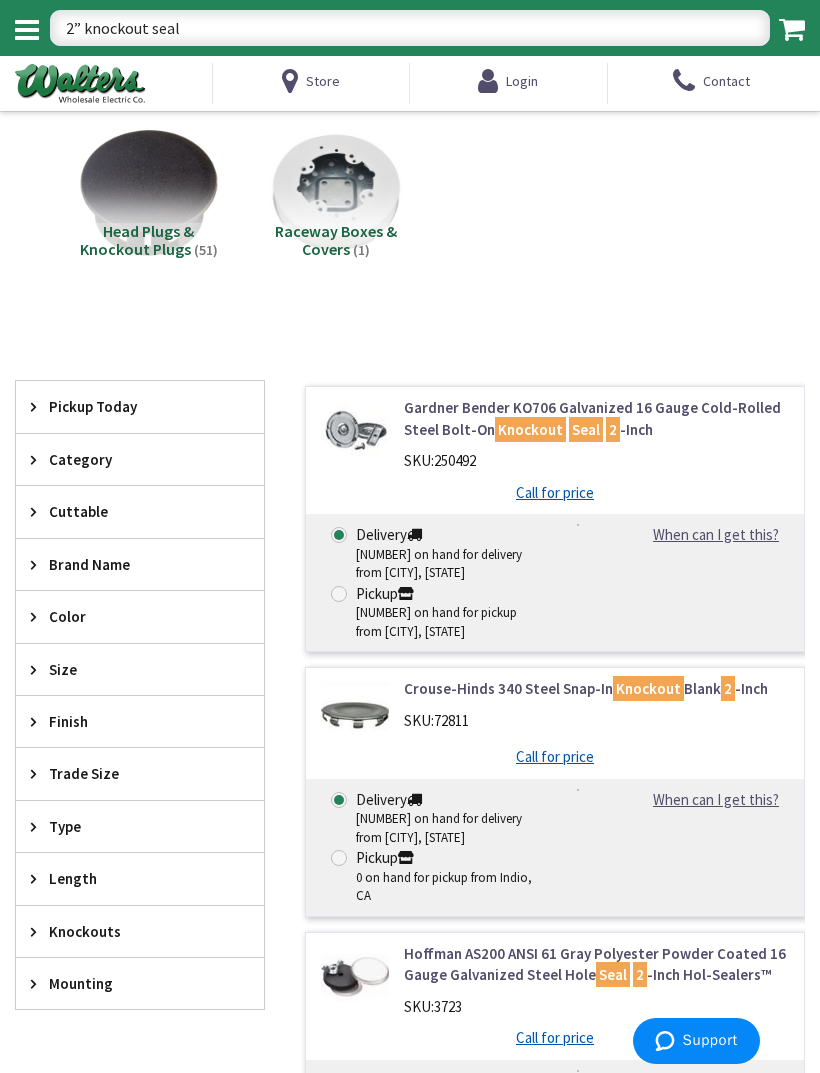 click on "2” knockout seal" at bounding box center [410, 28] 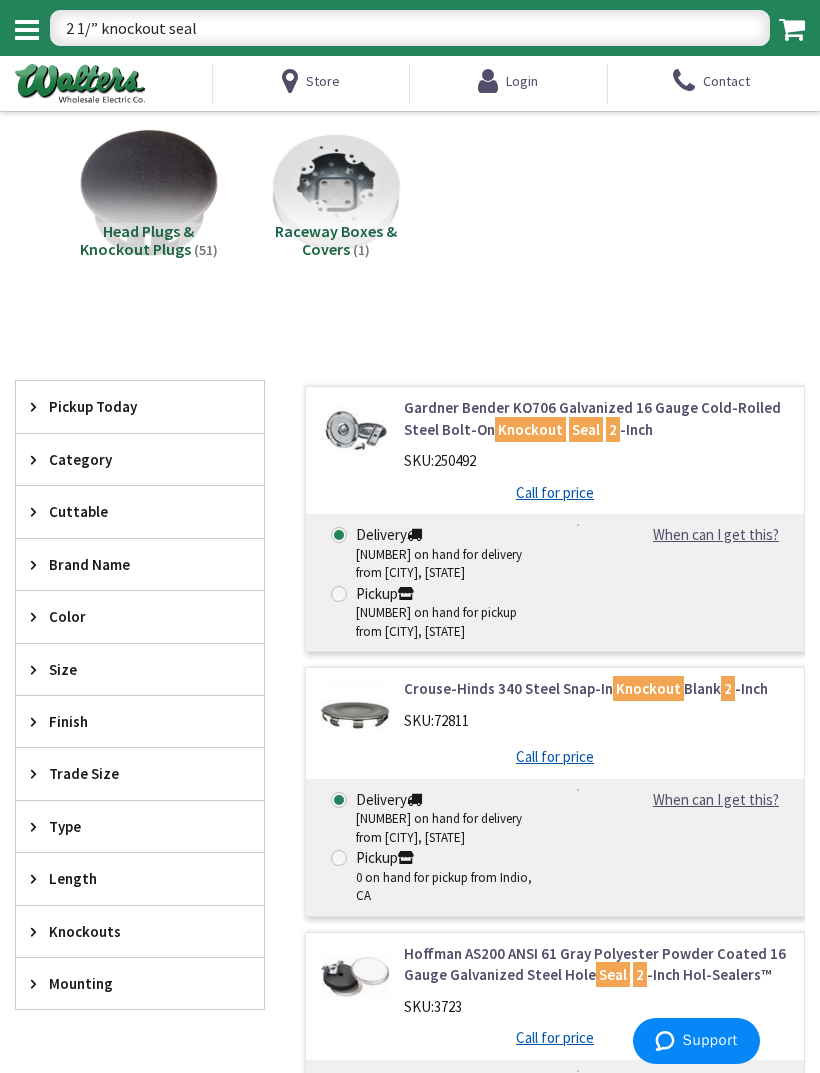 type on "2 1/2” knockout seal" 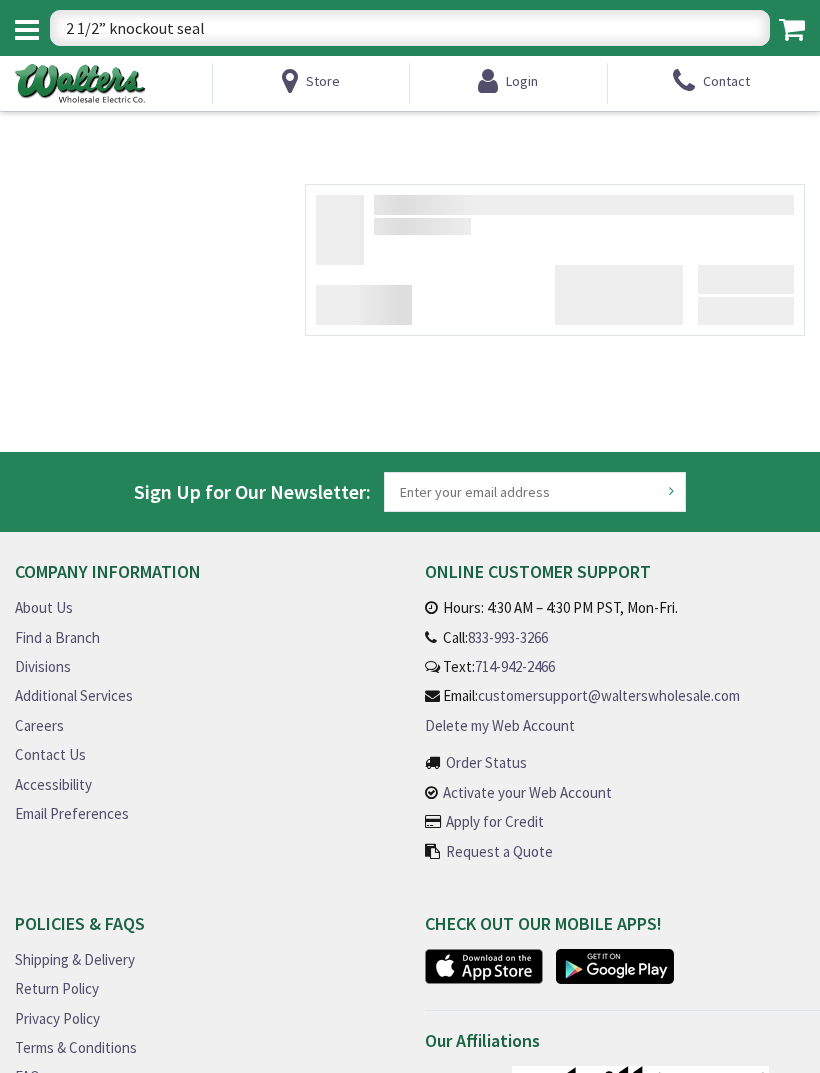 scroll, scrollTop: 0, scrollLeft: 0, axis: both 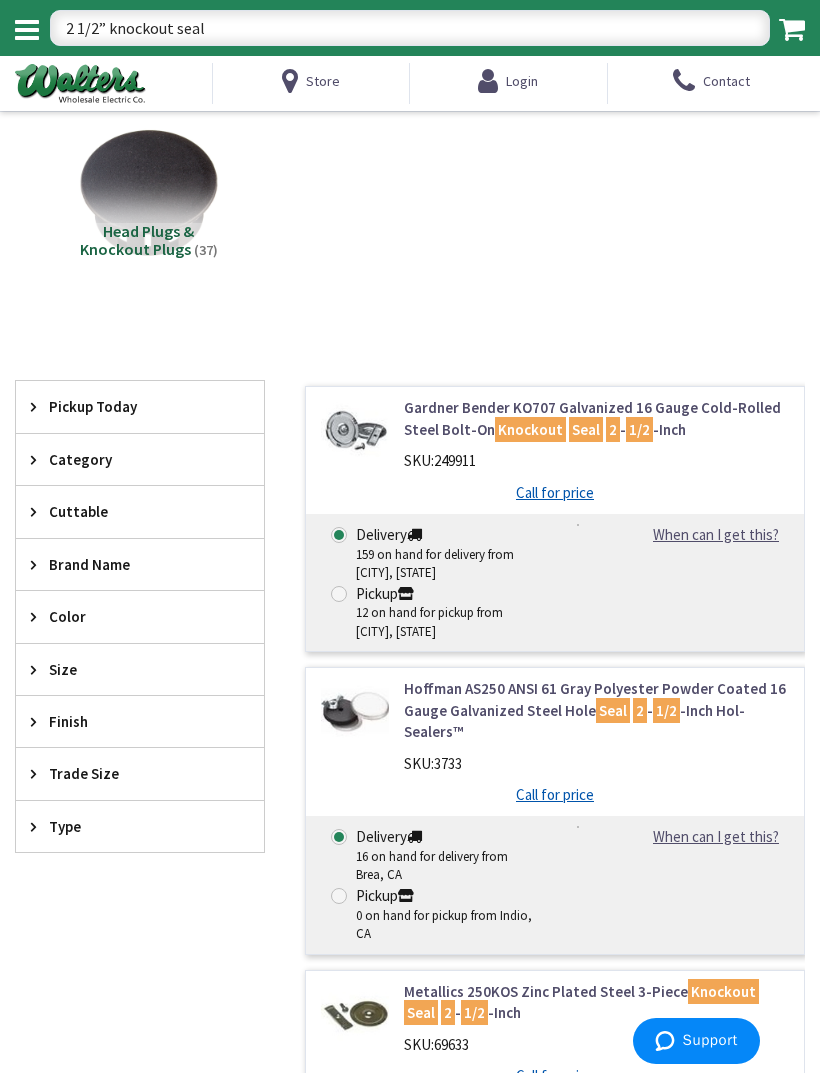 click on "2 1/2” knockout seal" at bounding box center (410, 28) 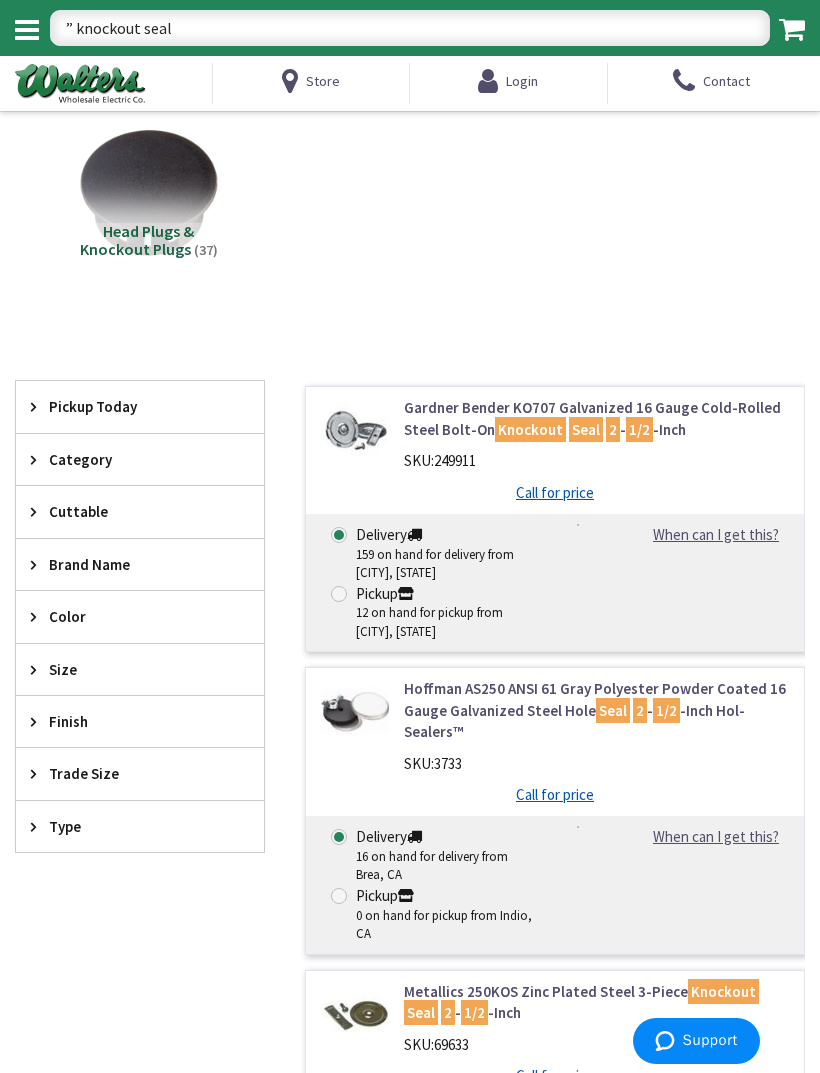 type on "4” knockout seal" 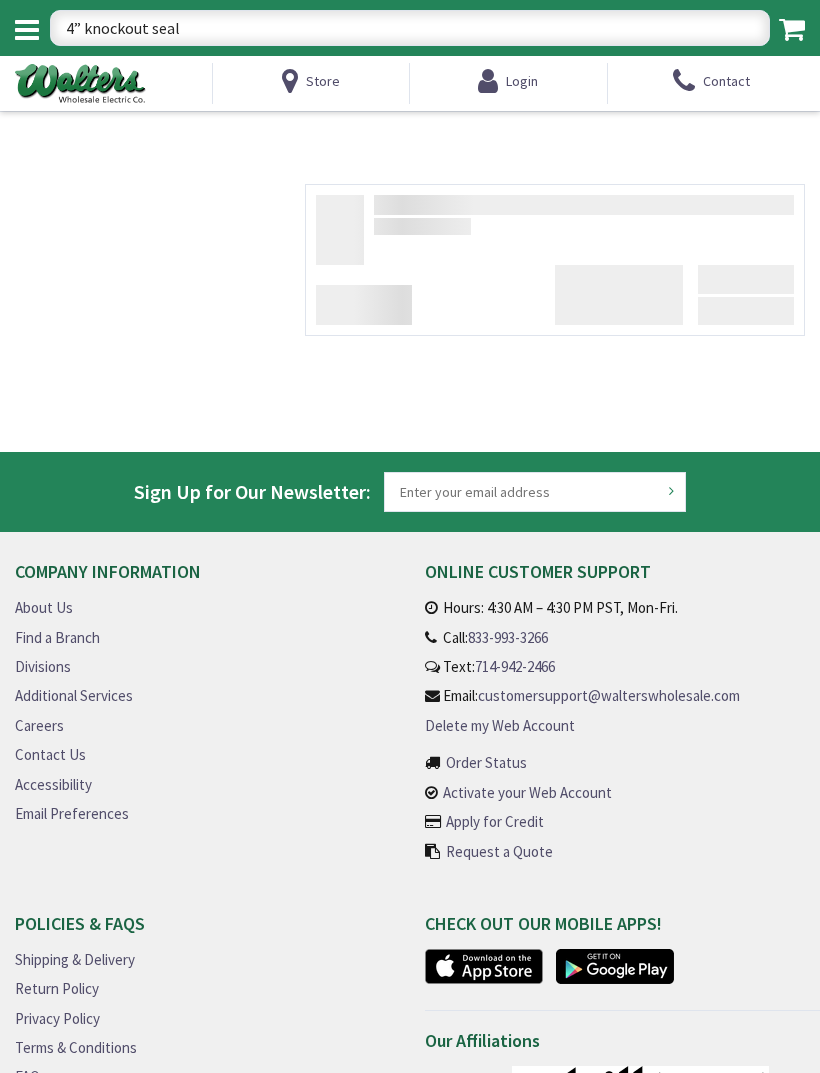 scroll, scrollTop: 0, scrollLeft: 0, axis: both 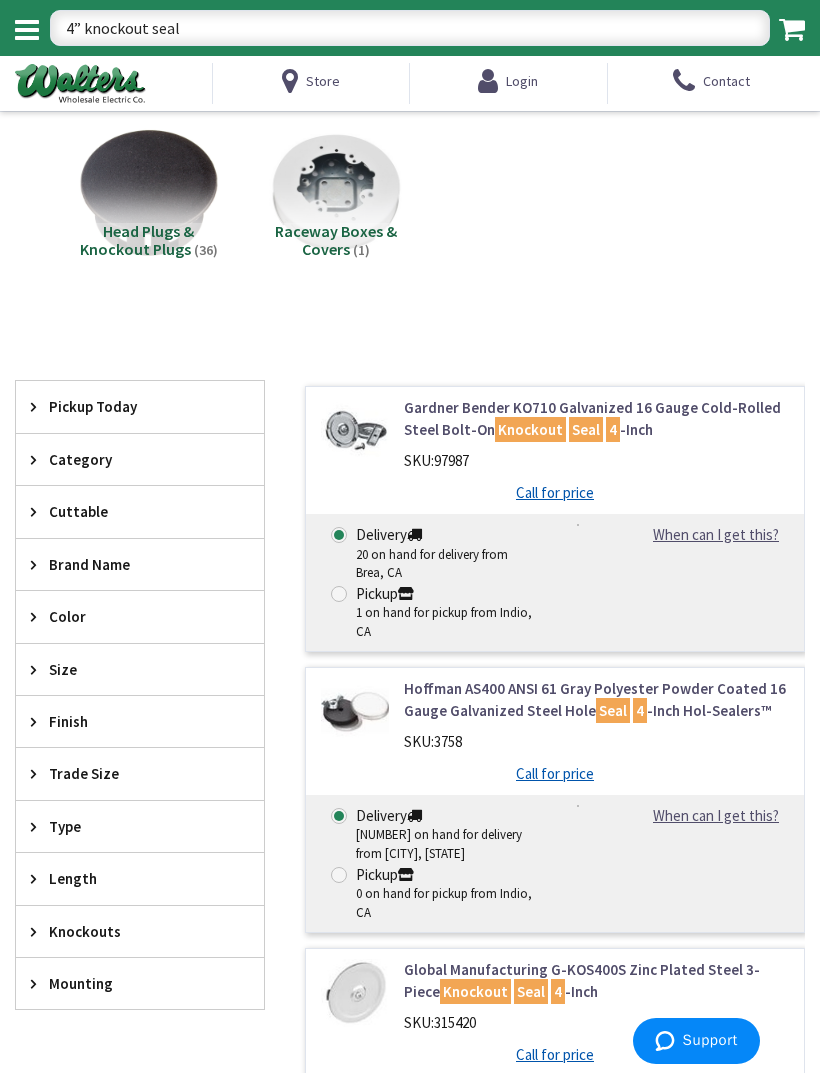 click on "4” knockout seal" at bounding box center [410, 28] 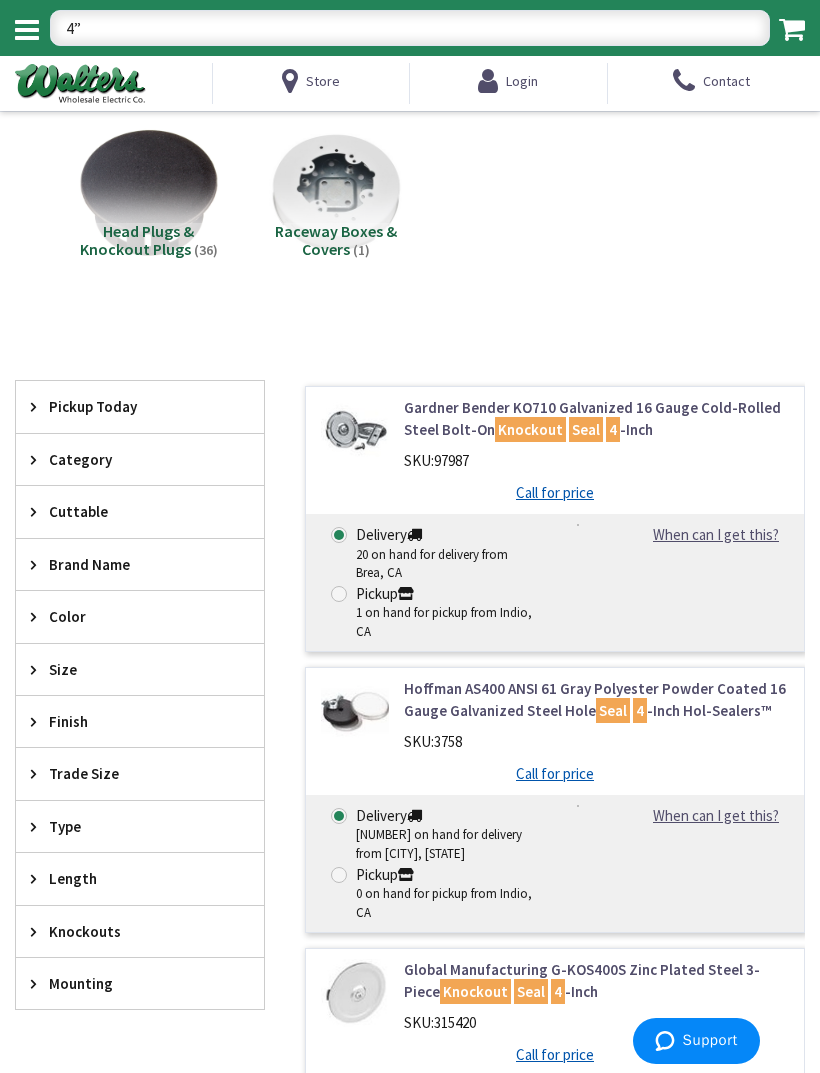 type on "4" 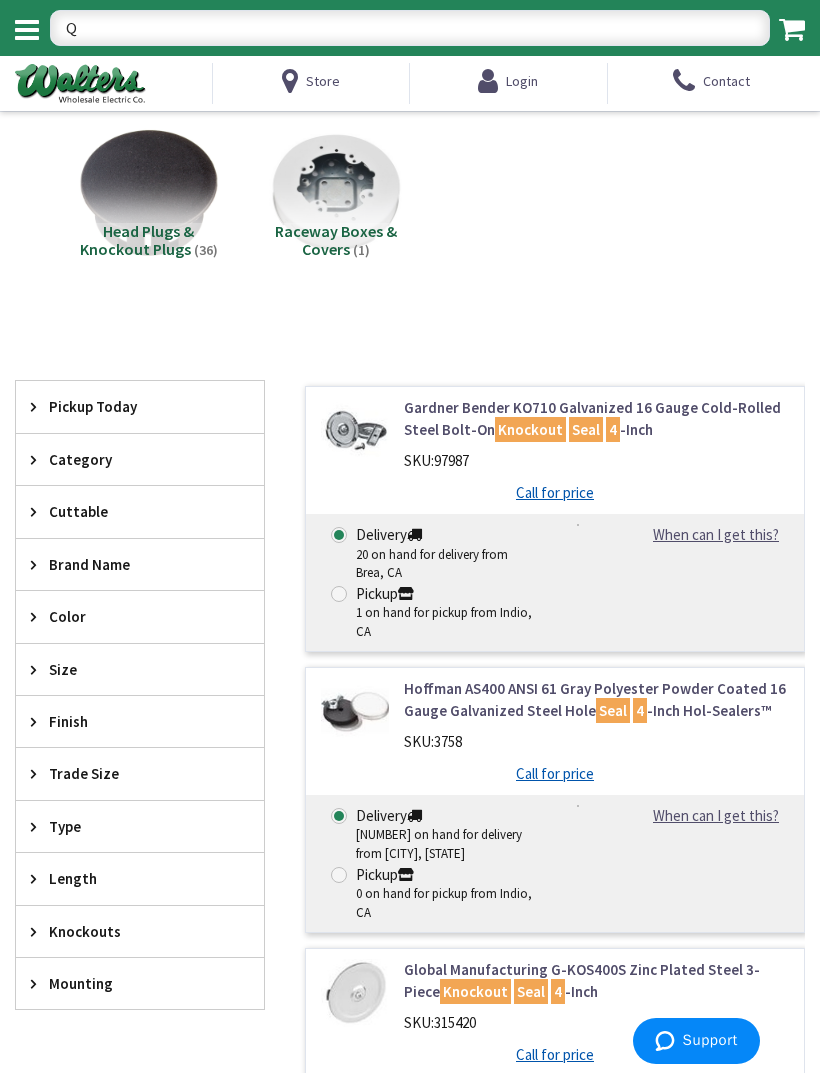 type on "Q" 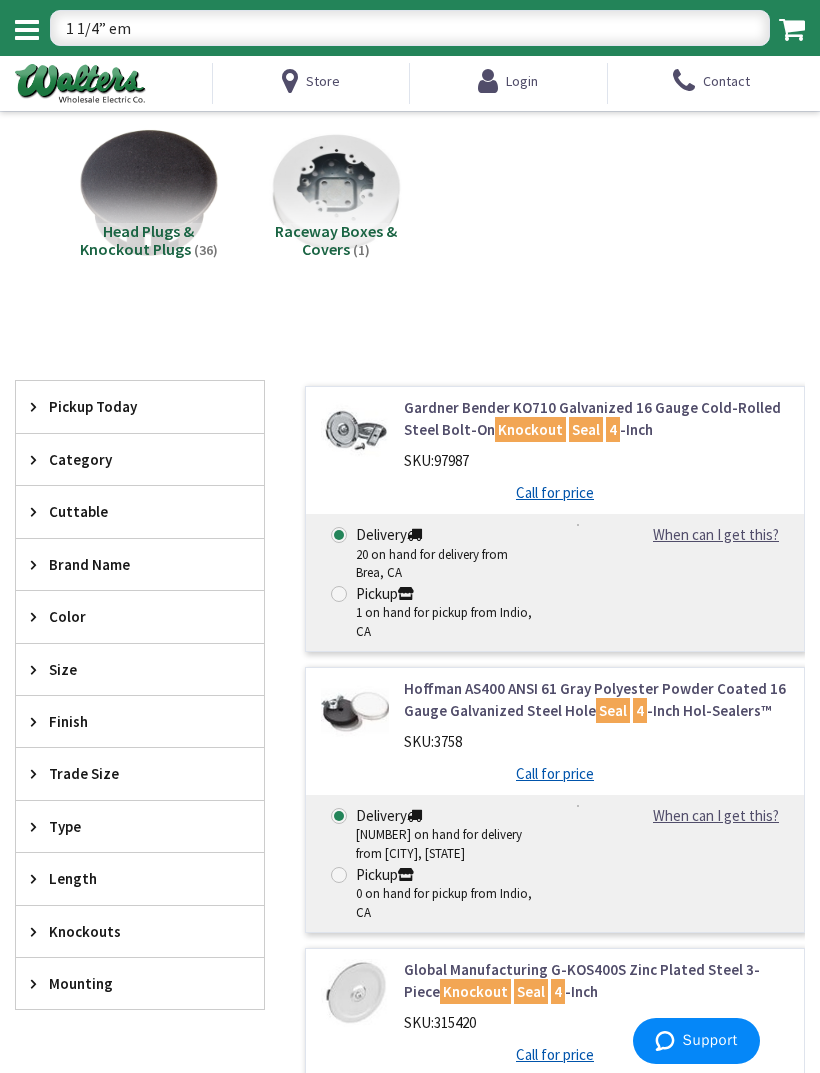 type on "1 1/4” emt" 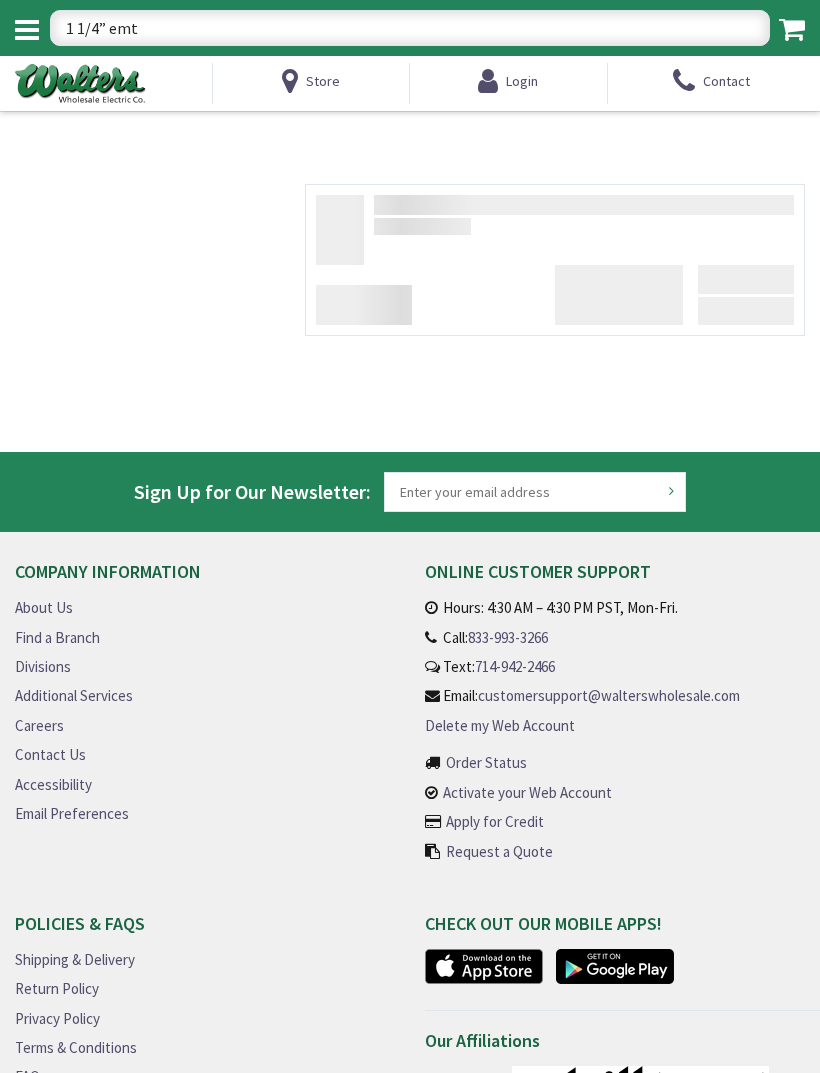 scroll, scrollTop: 0, scrollLeft: 0, axis: both 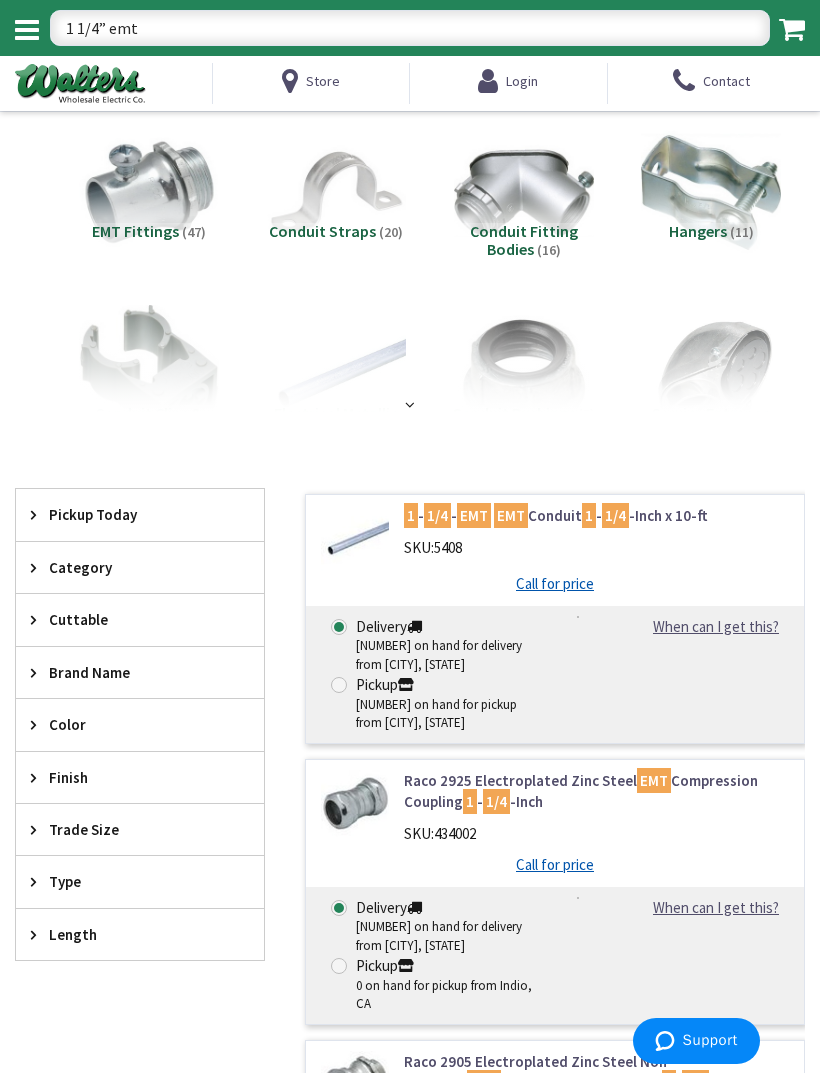 click on "1 1/4” emt" at bounding box center [410, 28] 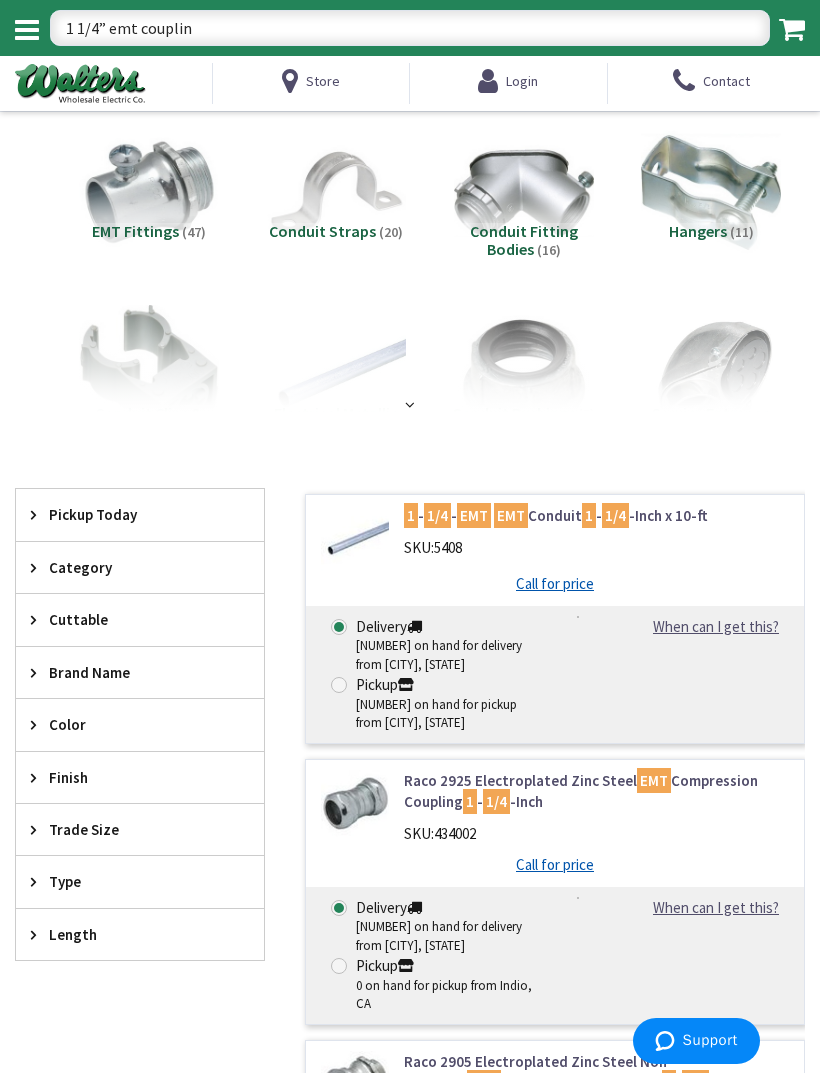 type on "1 1/4” emt couplins" 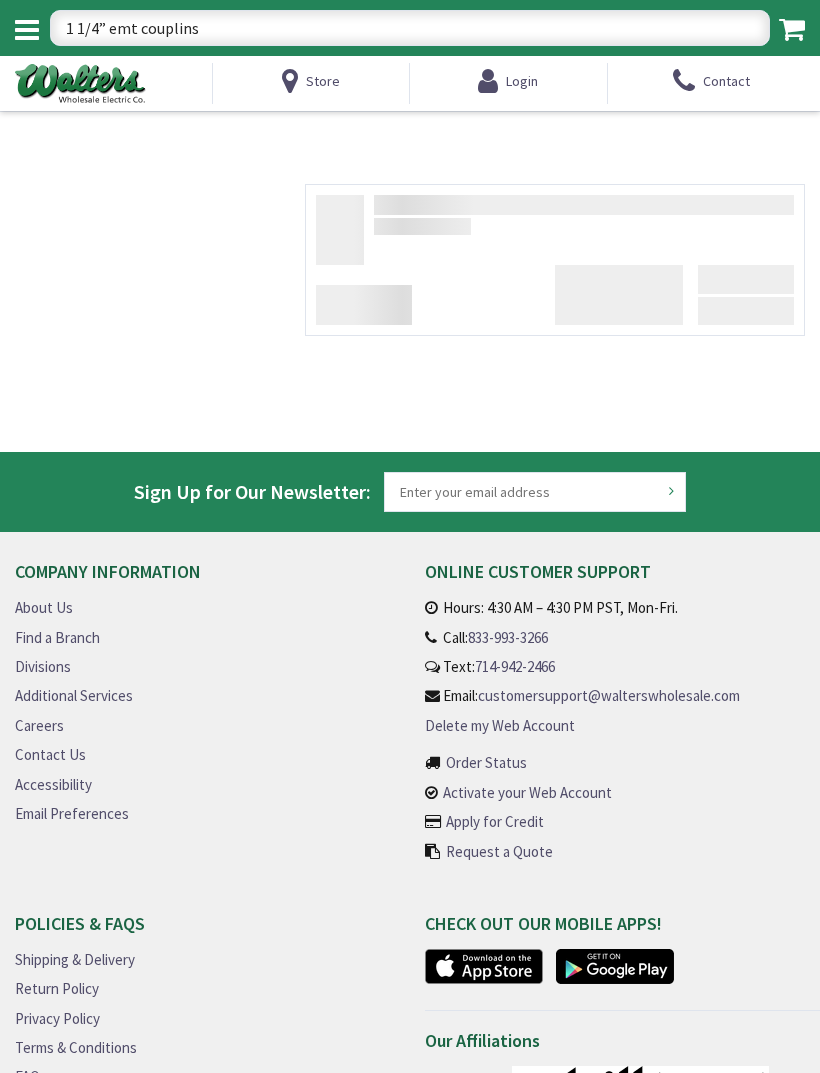 scroll, scrollTop: 0, scrollLeft: 0, axis: both 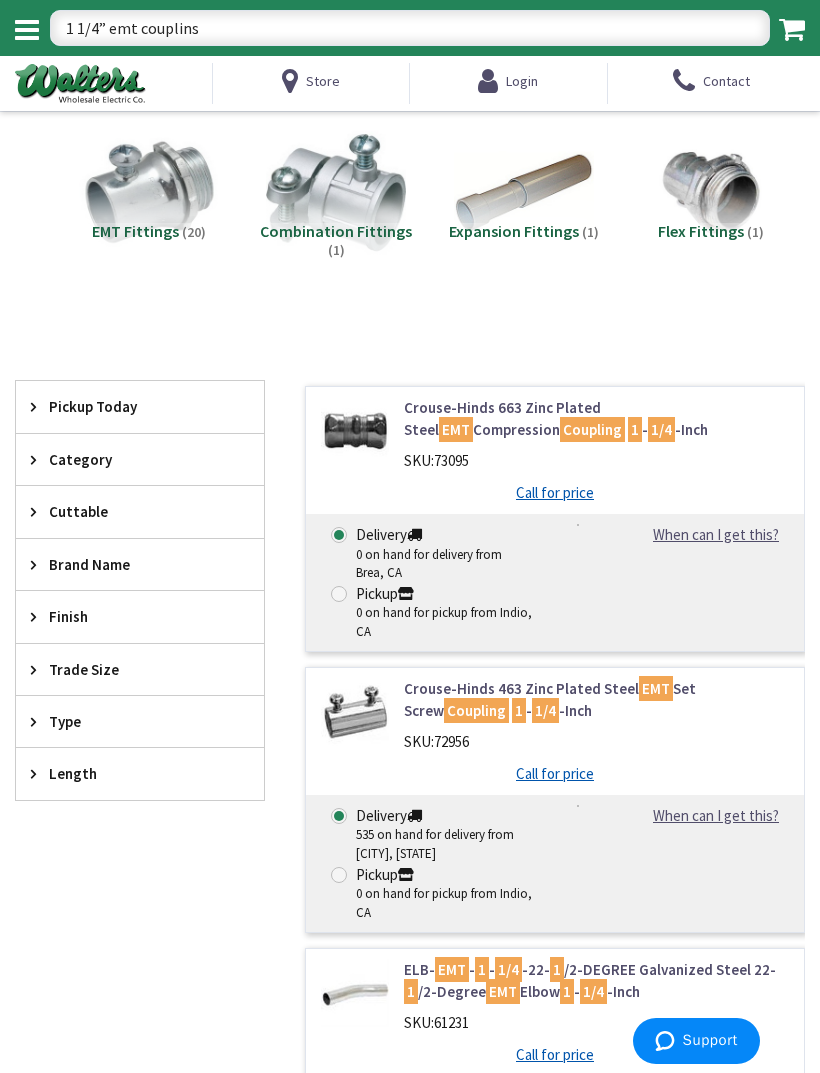 click on "SKU:  72956" at bounding box center (596, 741) 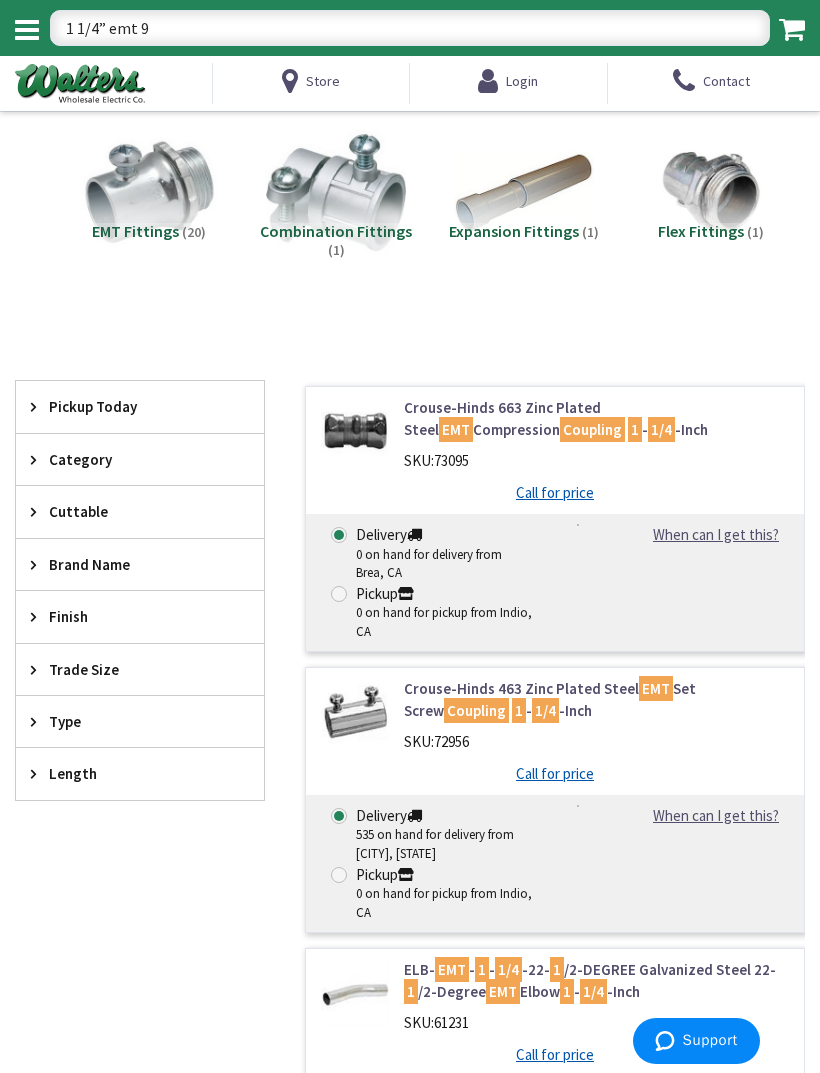 type on "1 1/4” emt 90" 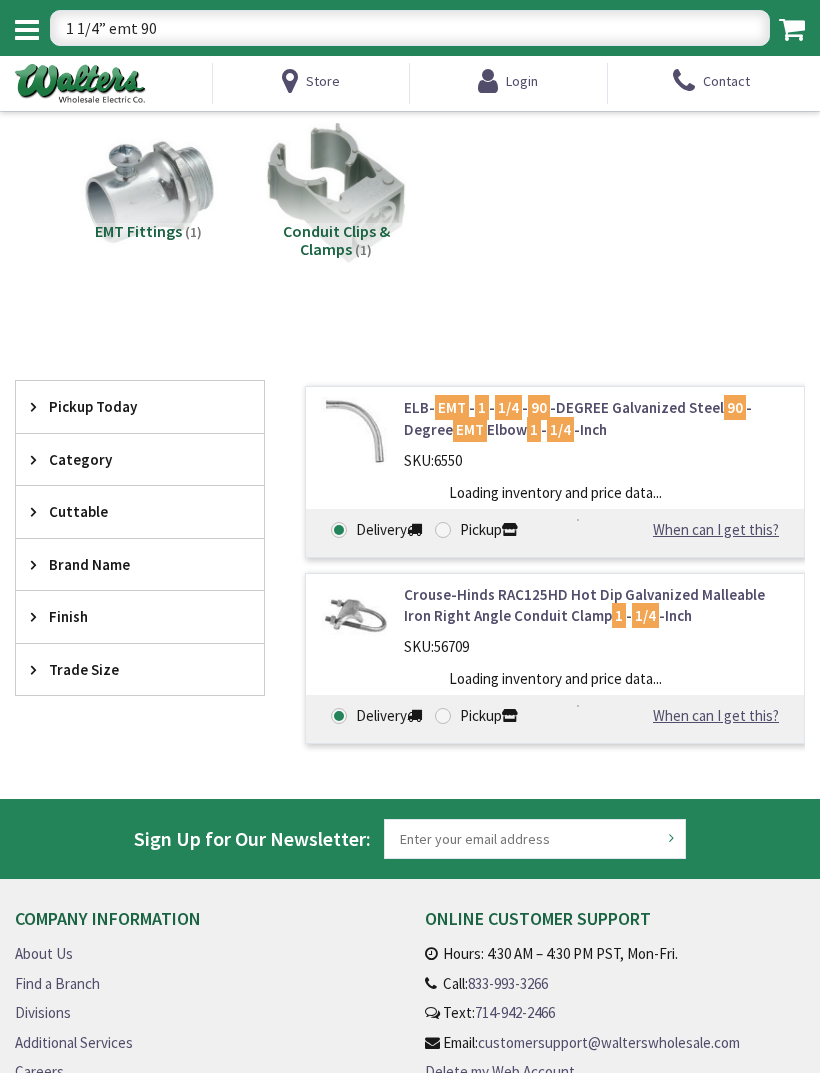 scroll, scrollTop: 0, scrollLeft: 0, axis: both 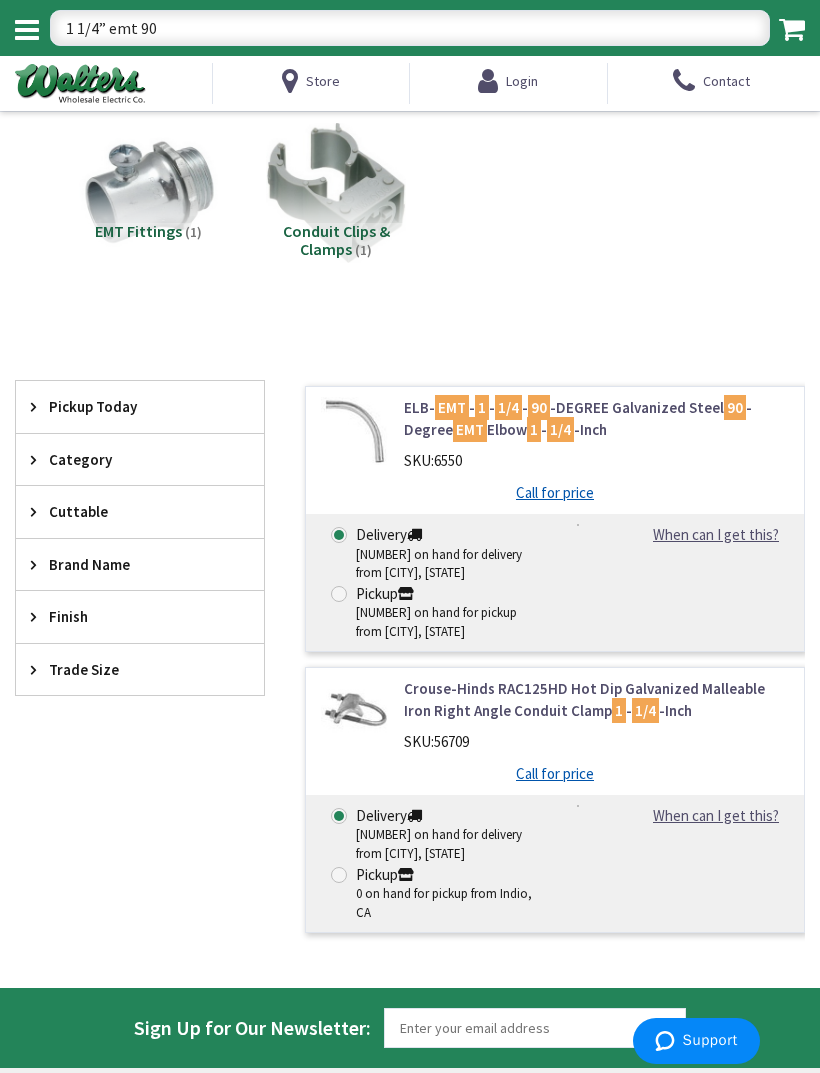 click on "1 1/4” emt 90" at bounding box center [410, 28] 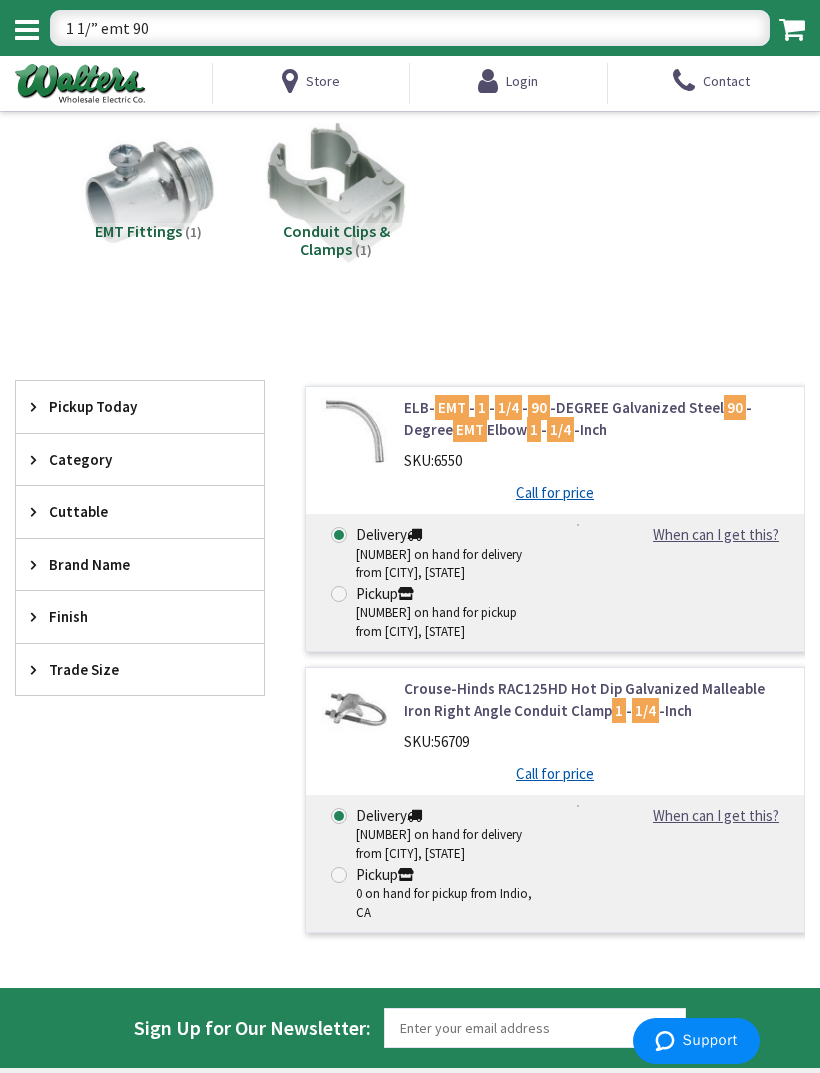 type on "1 1/2” emt 90" 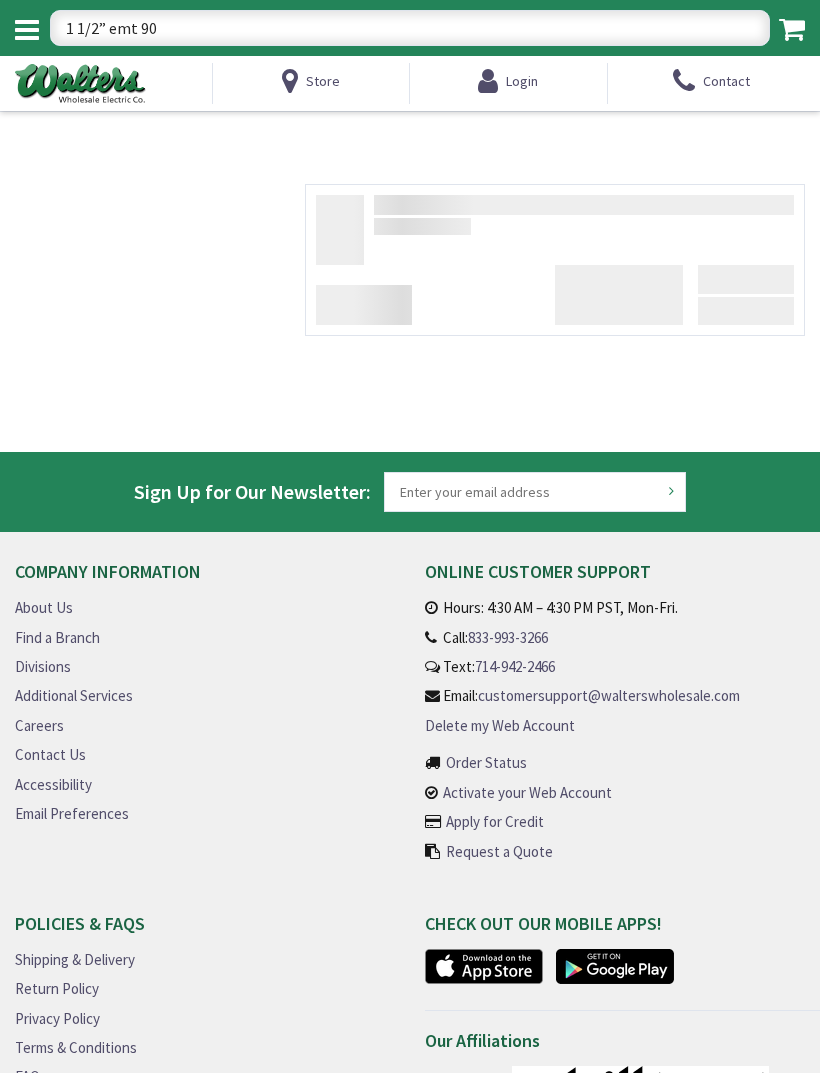 scroll, scrollTop: 0, scrollLeft: 0, axis: both 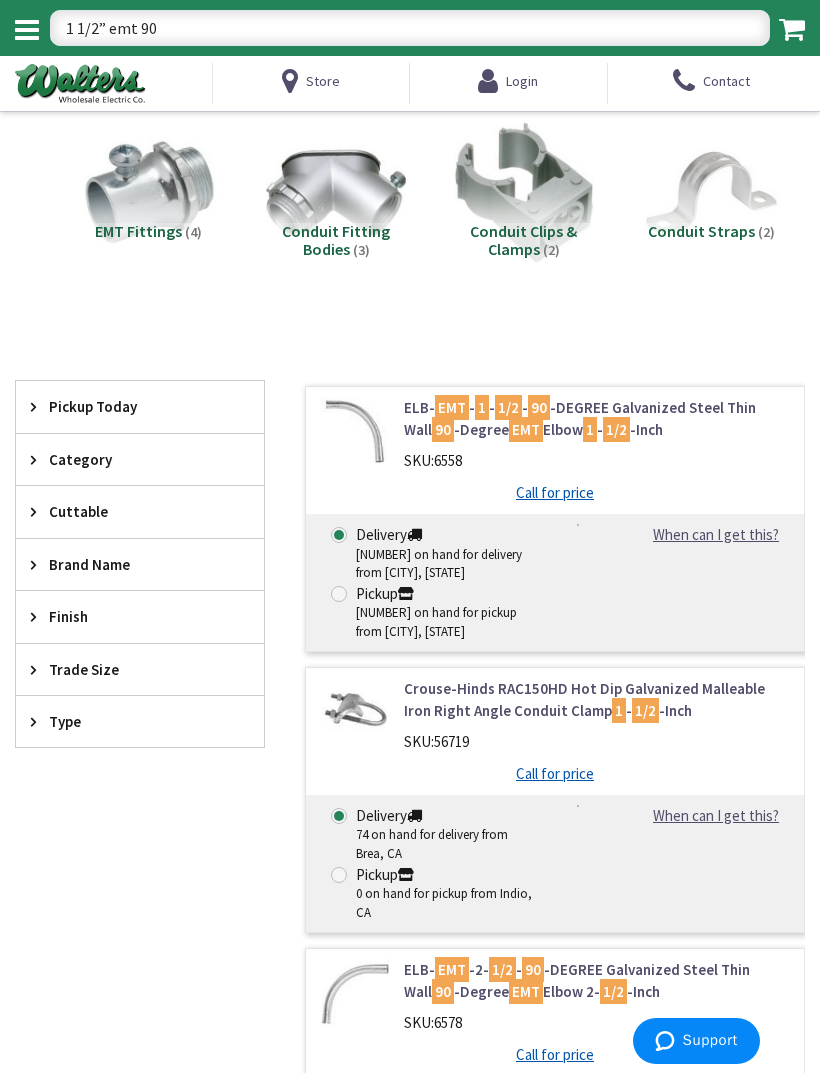 click on "1 1/2” emt 90" at bounding box center (410, 28) 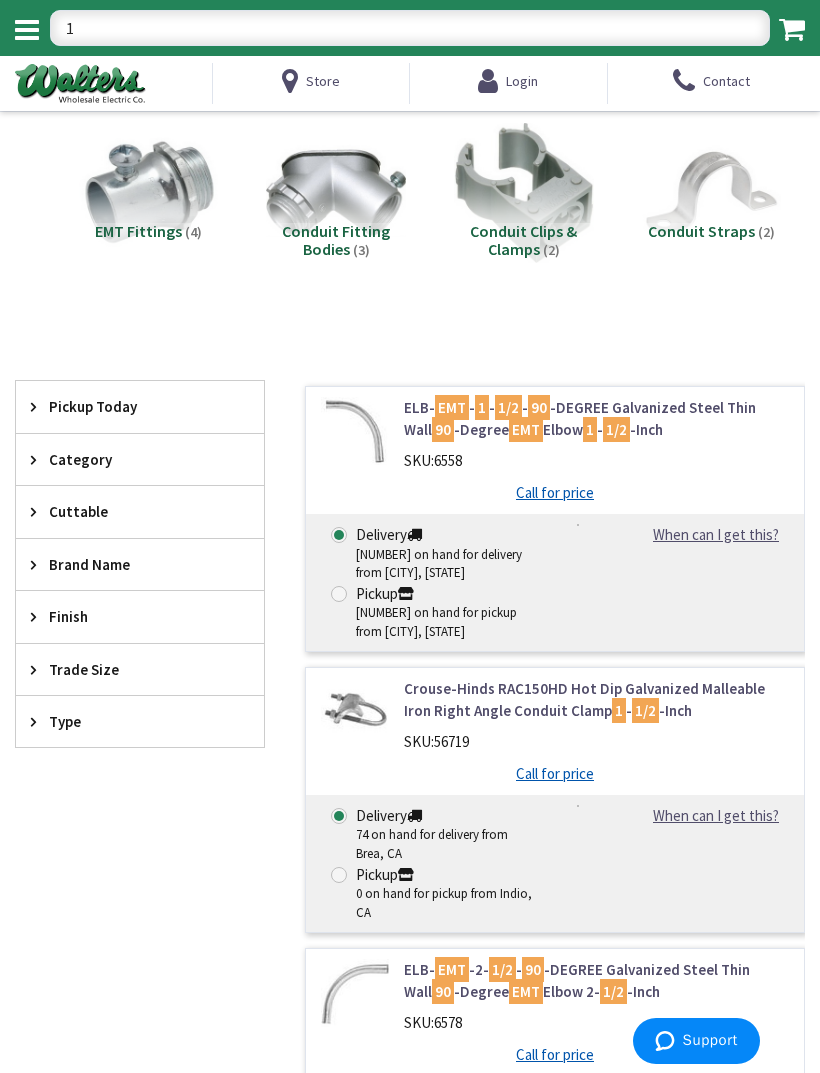 type on "1" 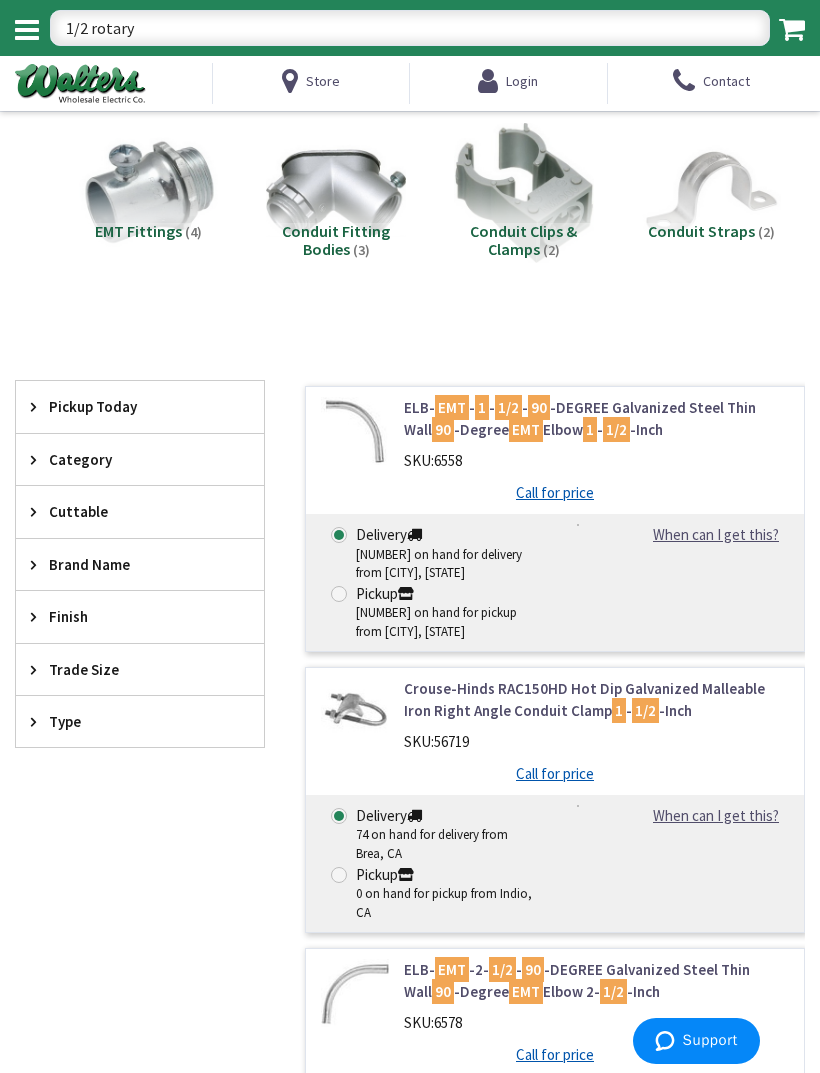 type on "1/2 rotary" 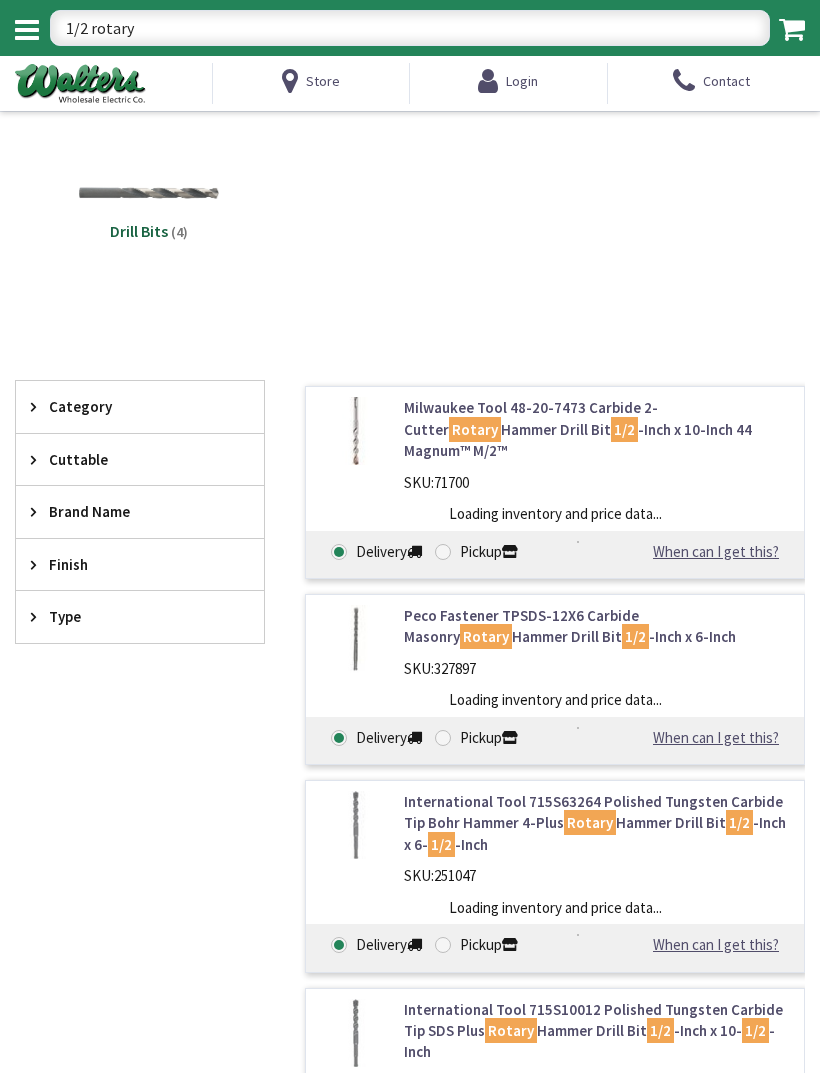 scroll, scrollTop: 0, scrollLeft: 0, axis: both 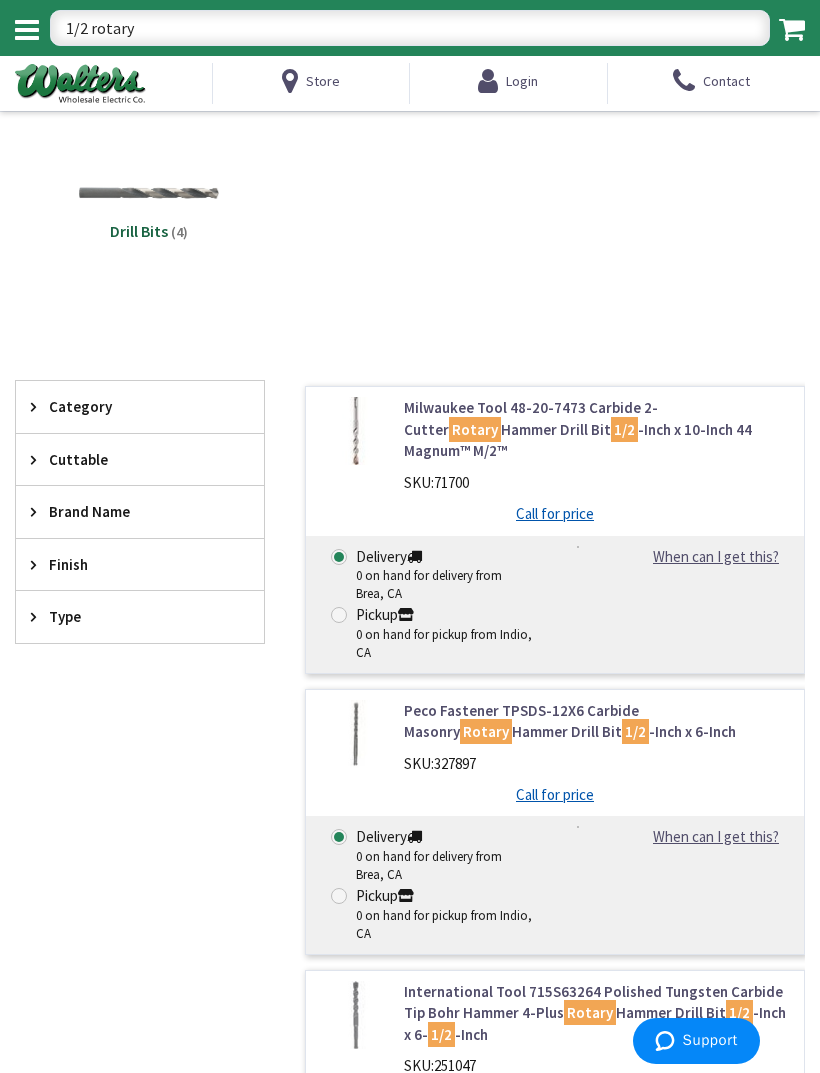 click on "1/2 rotary" at bounding box center [410, 28] 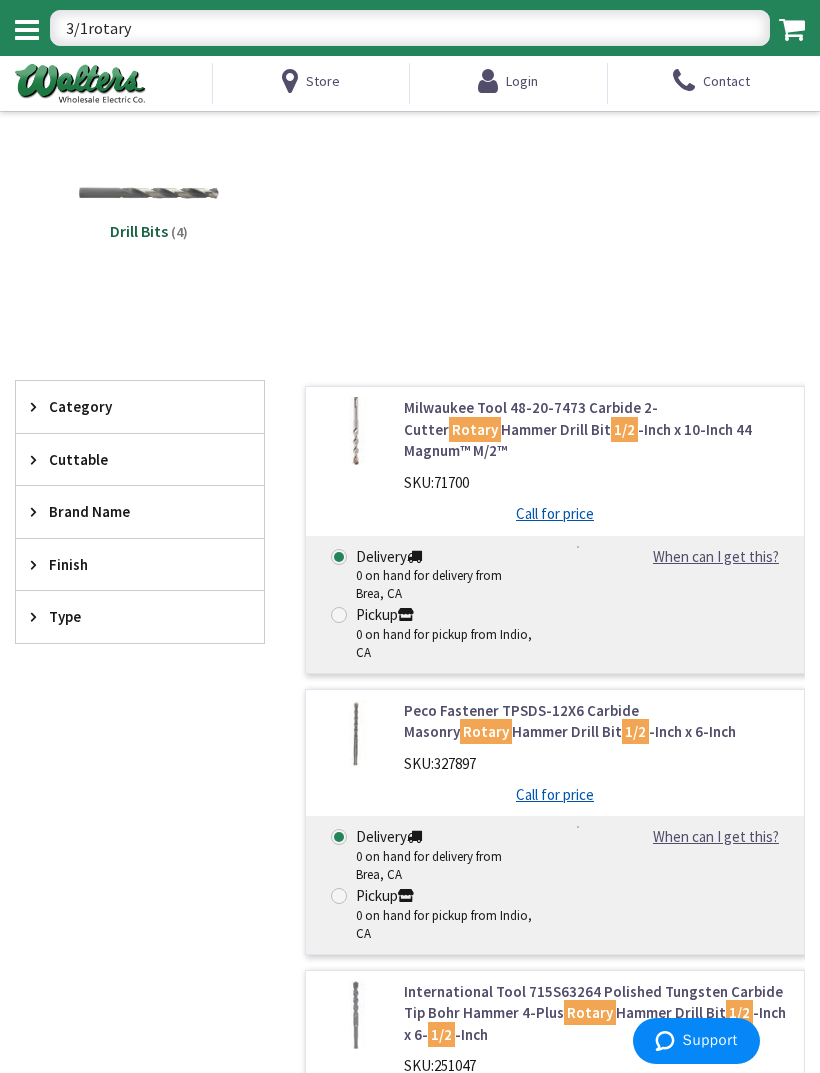 type on "3/16rotary" 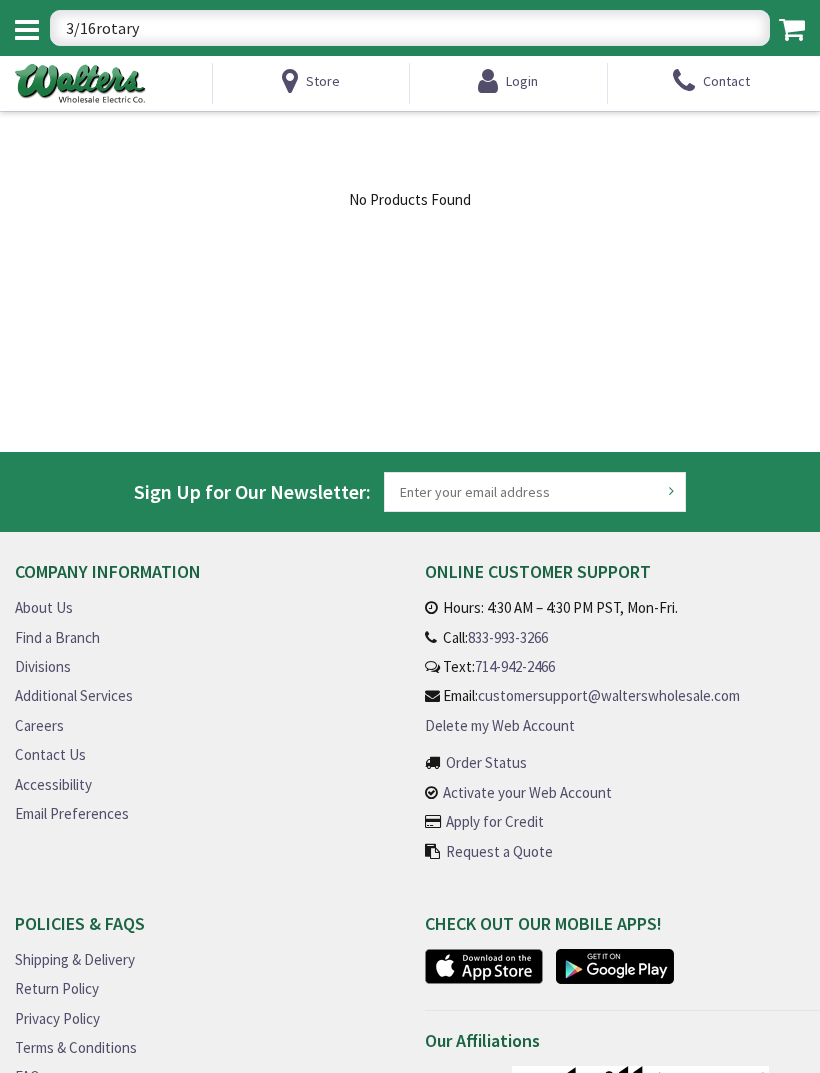 scroll, scrollTop: 0, scrollLeft: 0, axis: both 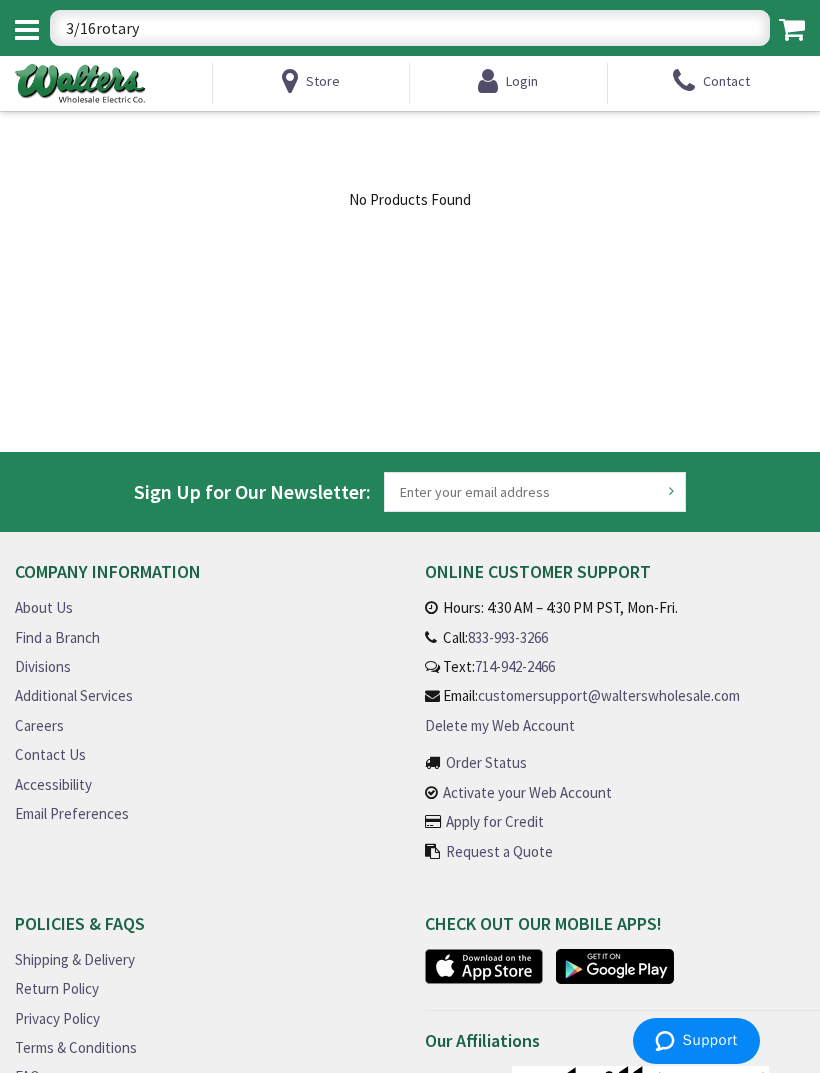 click on "3/16rotary" at bounding box center [410, 28] 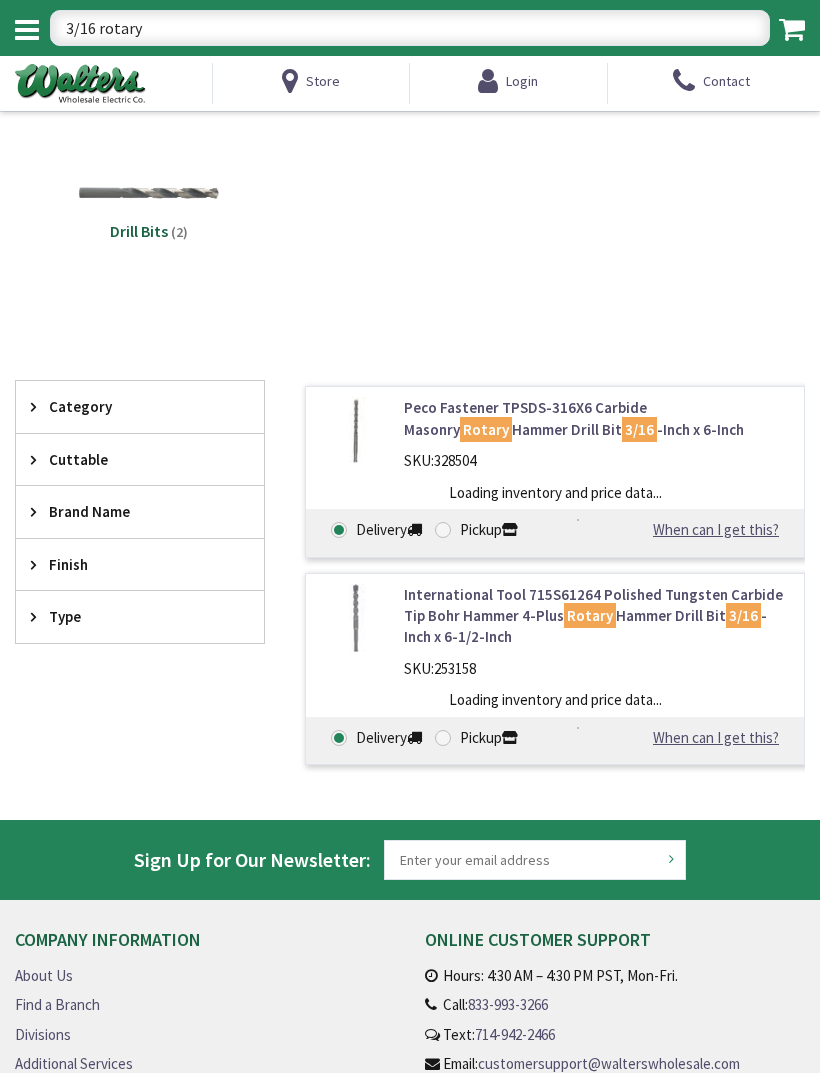 scroll, scrollTop: 0, scrollLeft: 0, axis: both 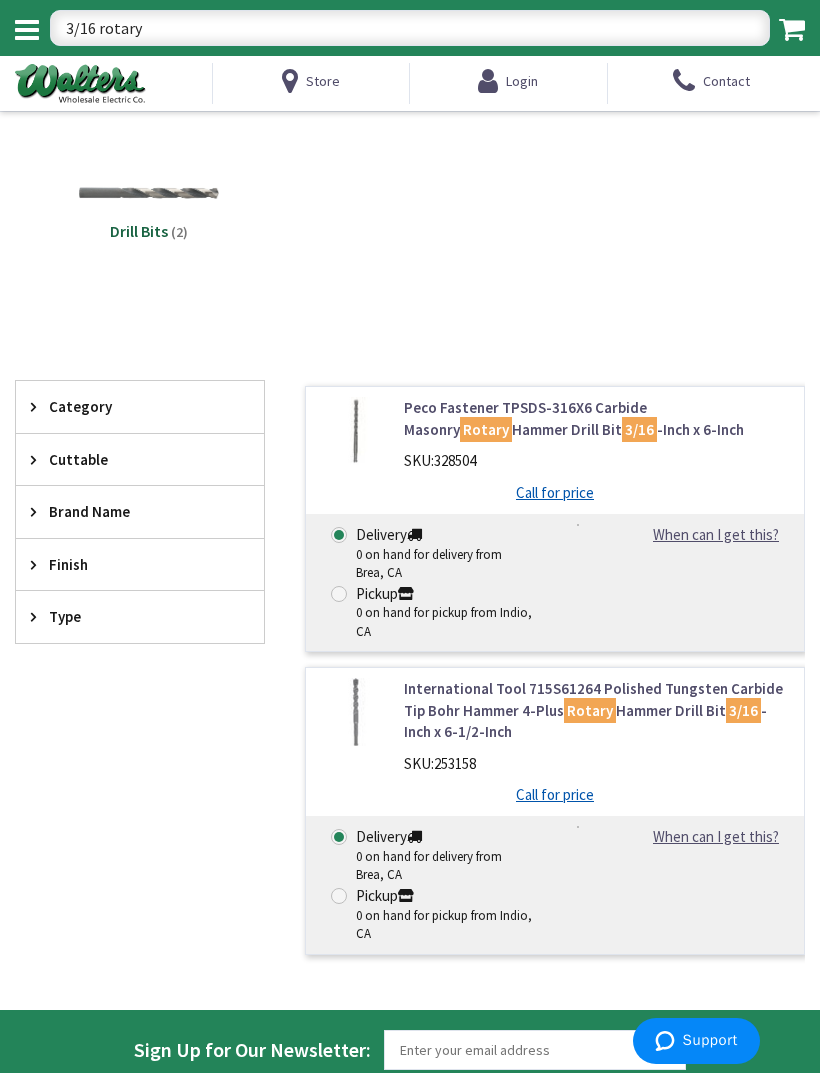 click on "3/16 rotary" at bounding box center [410, 28] 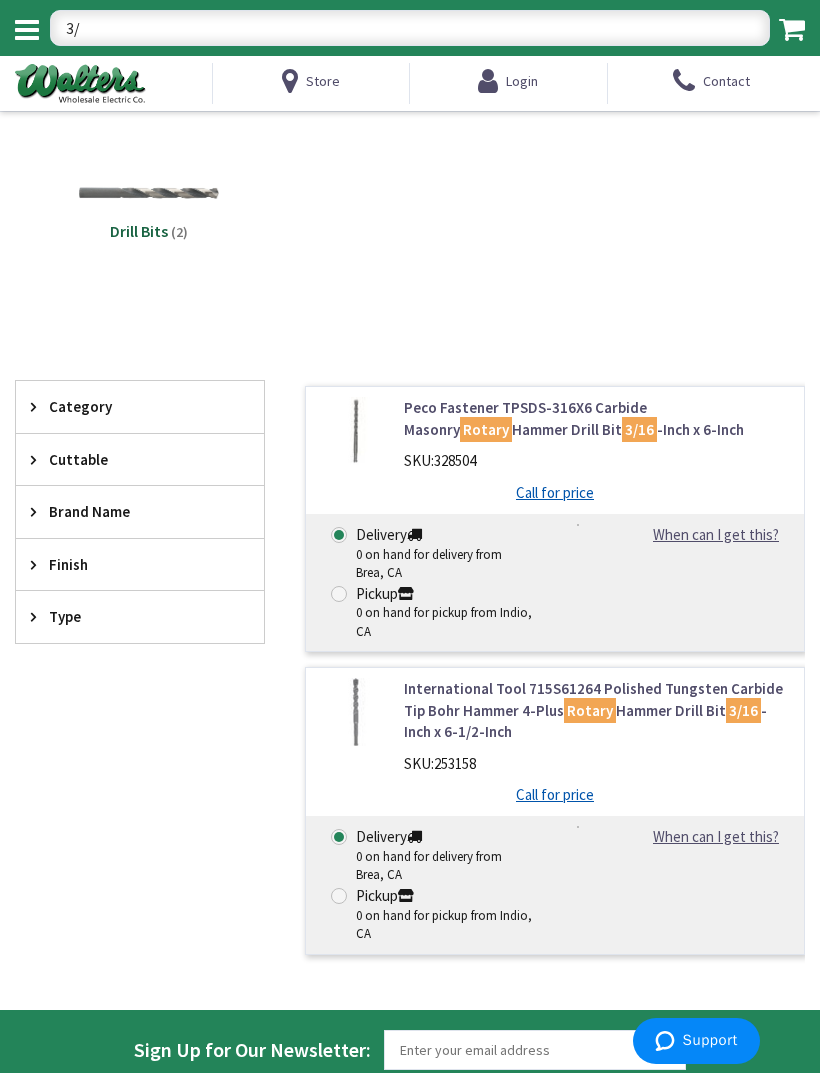 type on "3" 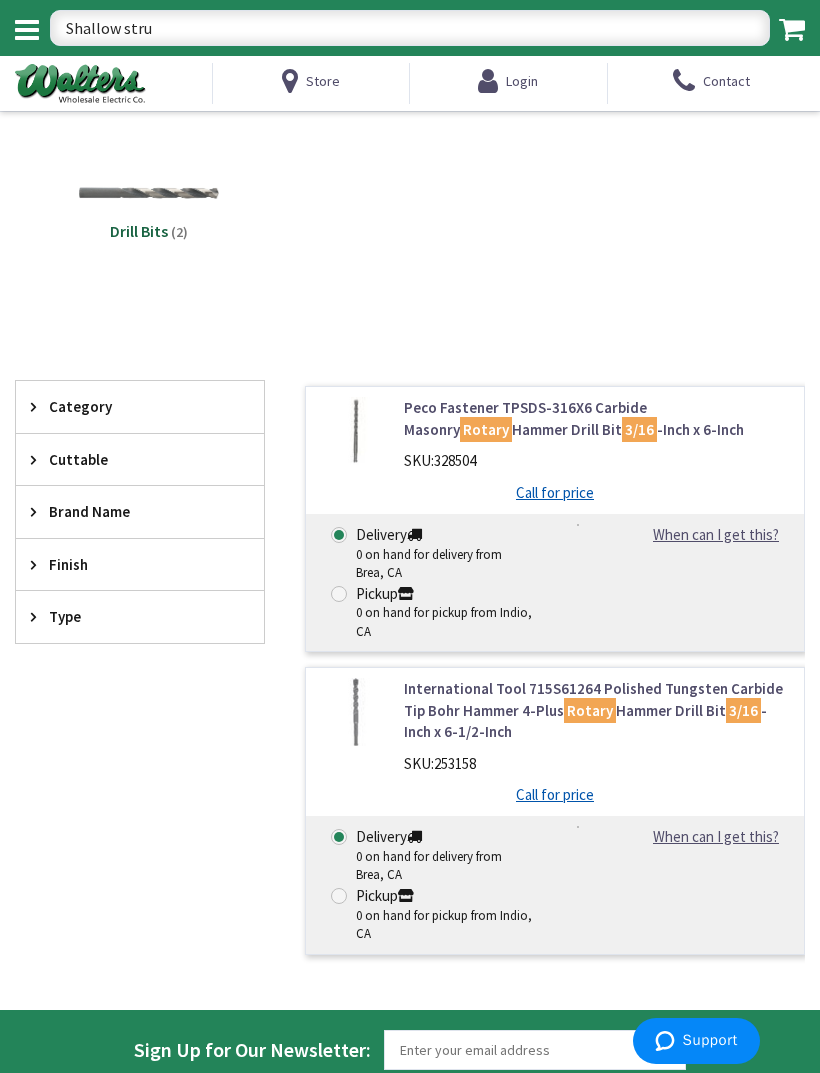 type on "Shallow strut" 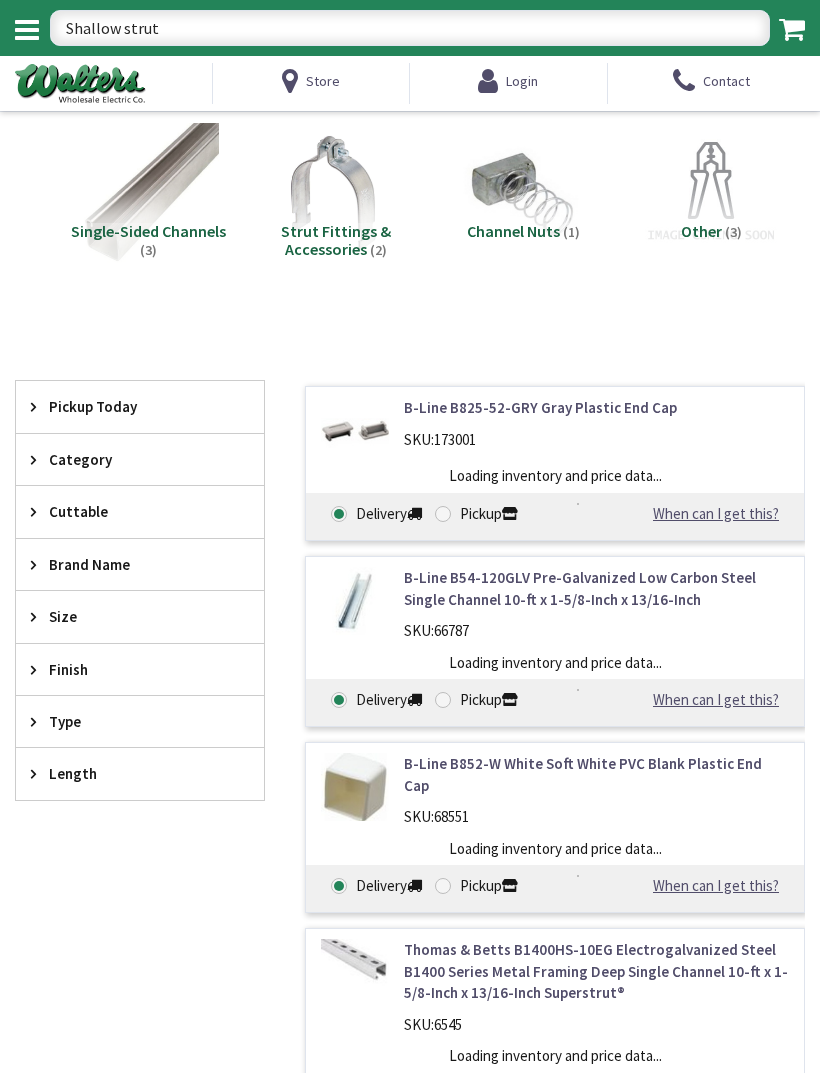 scroll, scrollTop: 0, scrollLeft: 0, axis: both 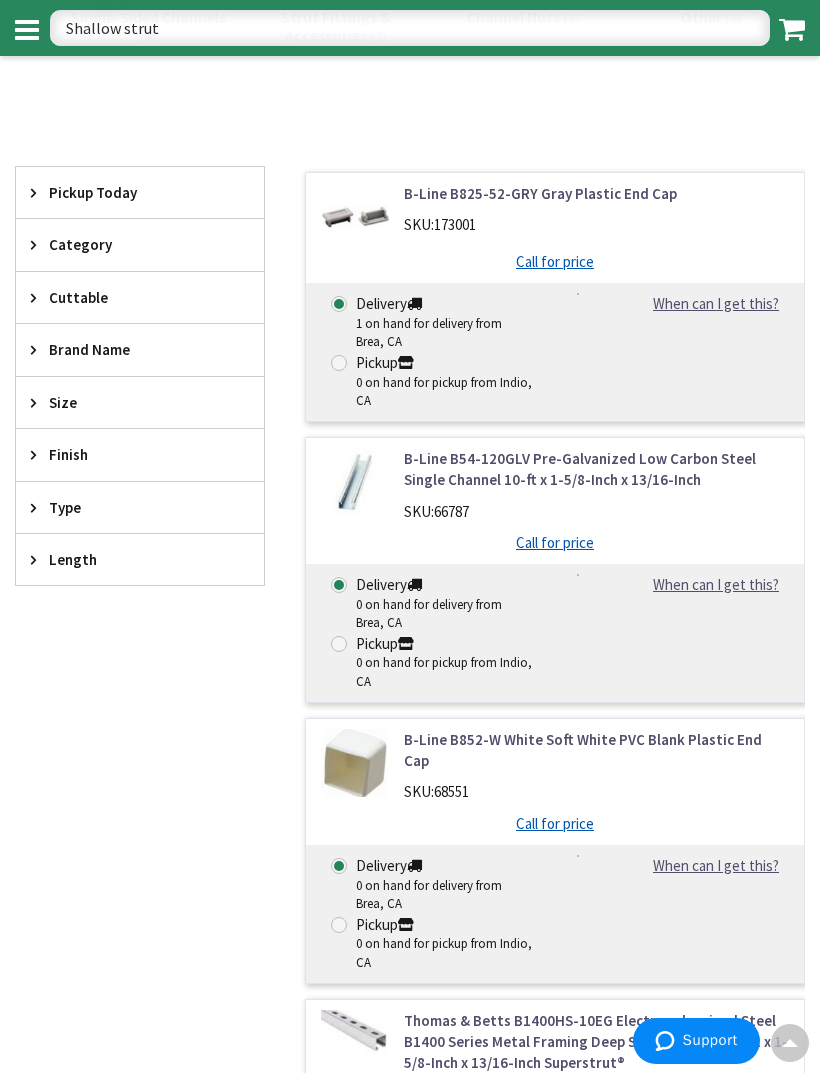 click on "B-Line B54-120GLV Pre-Galvanized Low Carbon Steel Single Channel 10-ft x 1-5/8-Inch x 13/16-Inch" at bounding box center (596, 469) 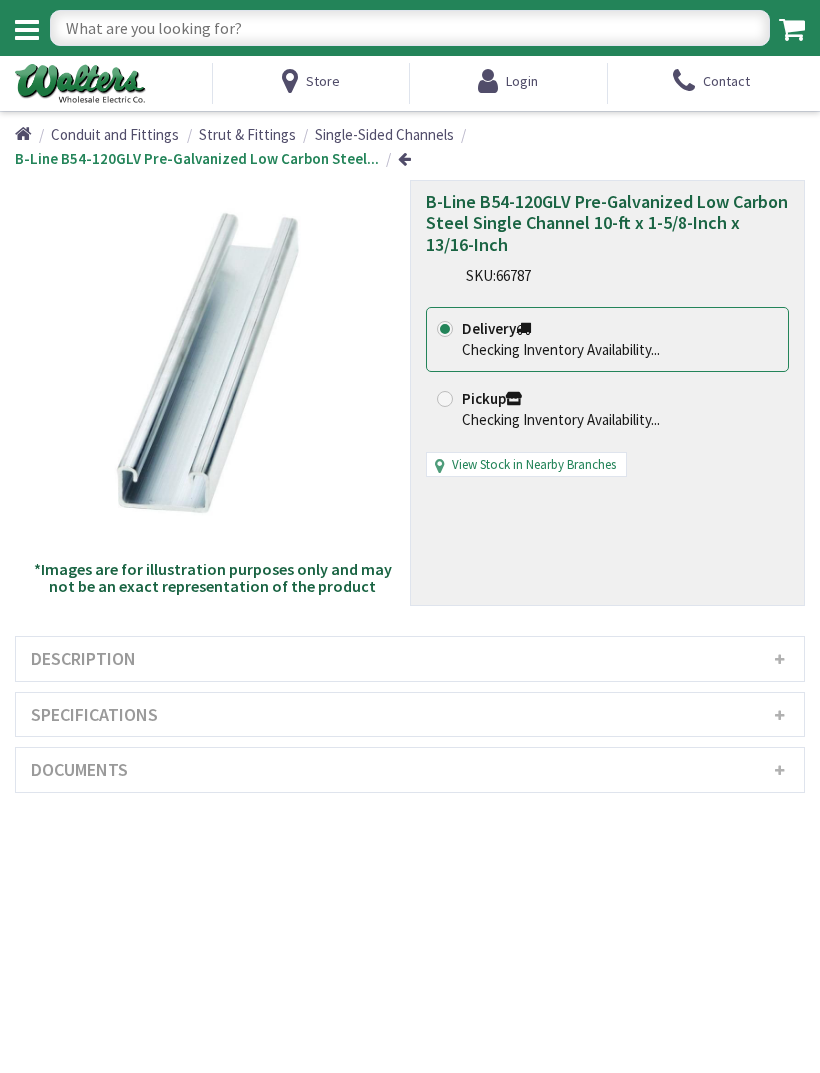 scroll, scrollTop: 0, scrollLeft: 0, axis: both 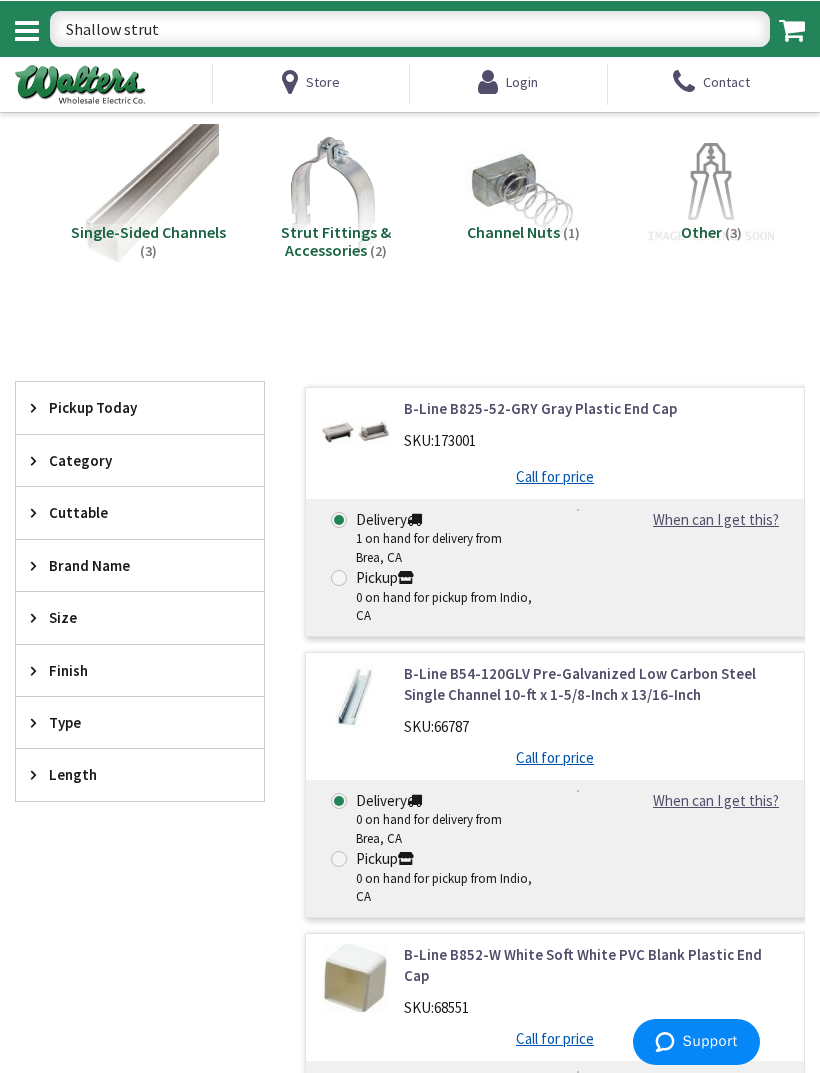click on "Shallow strut" at bounding box center [410, 28] 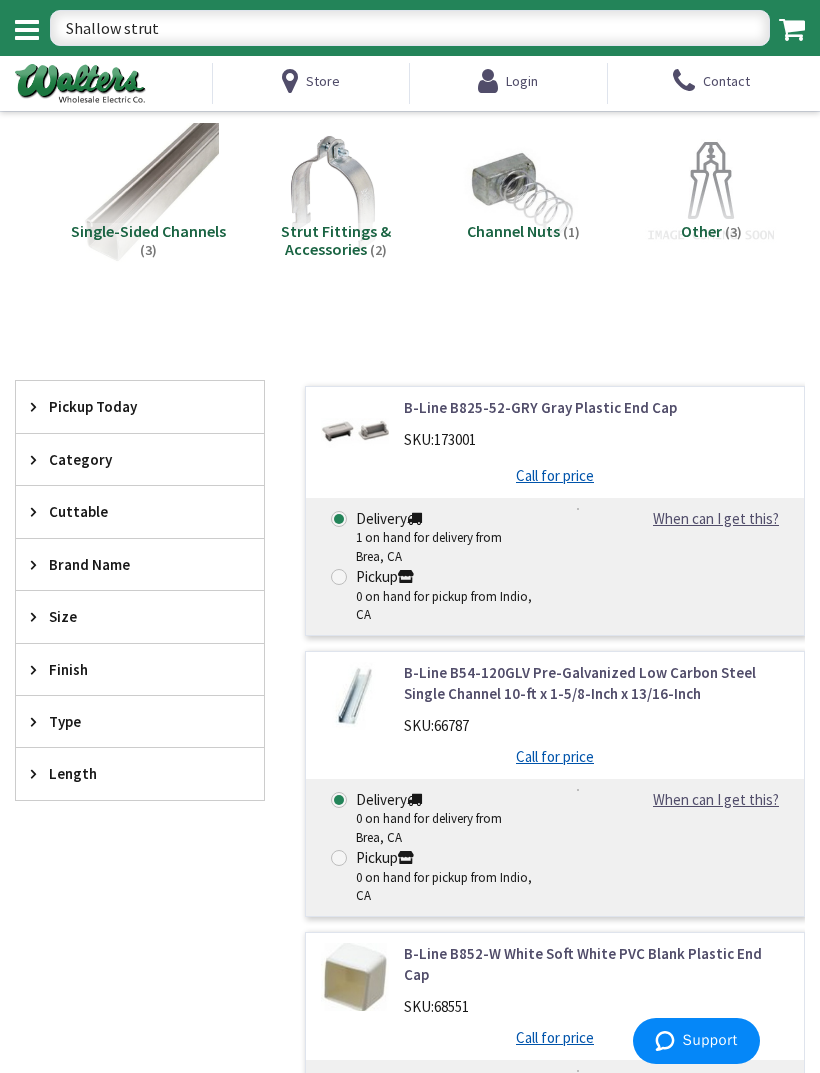 click at bounding box center [149, 193] 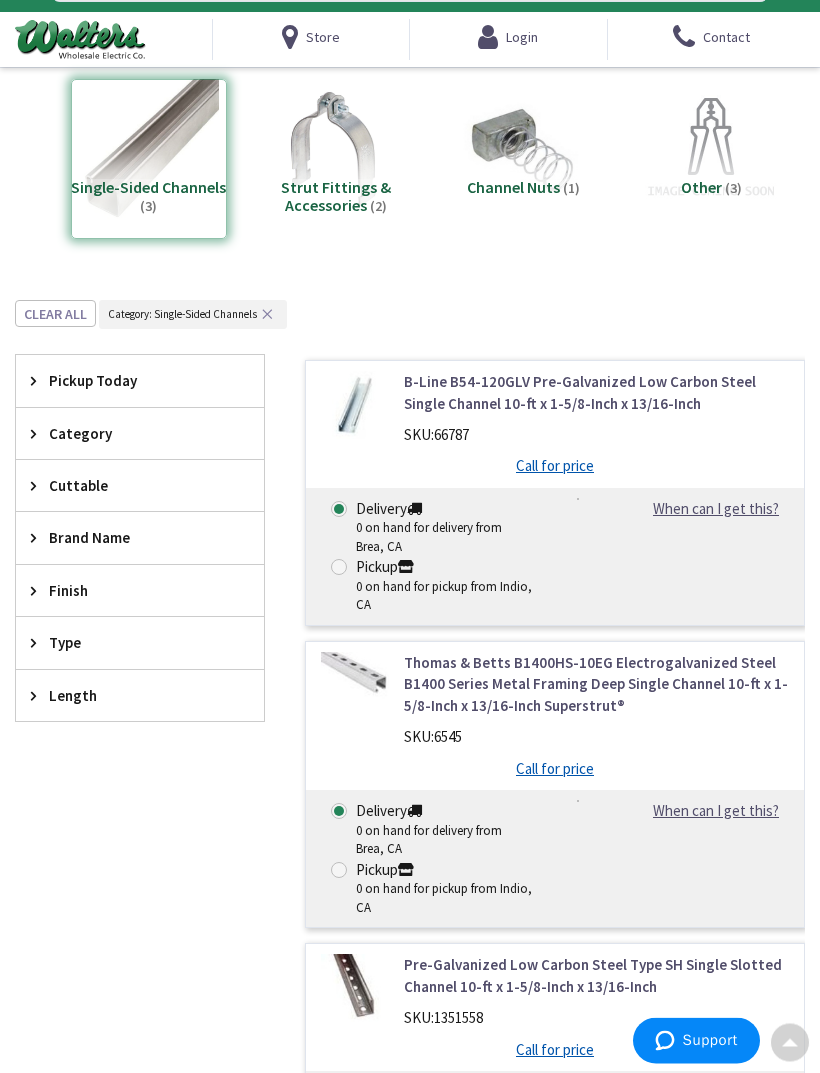 scroll, scrollTop: 0, scrollLeft: 0, axis: both 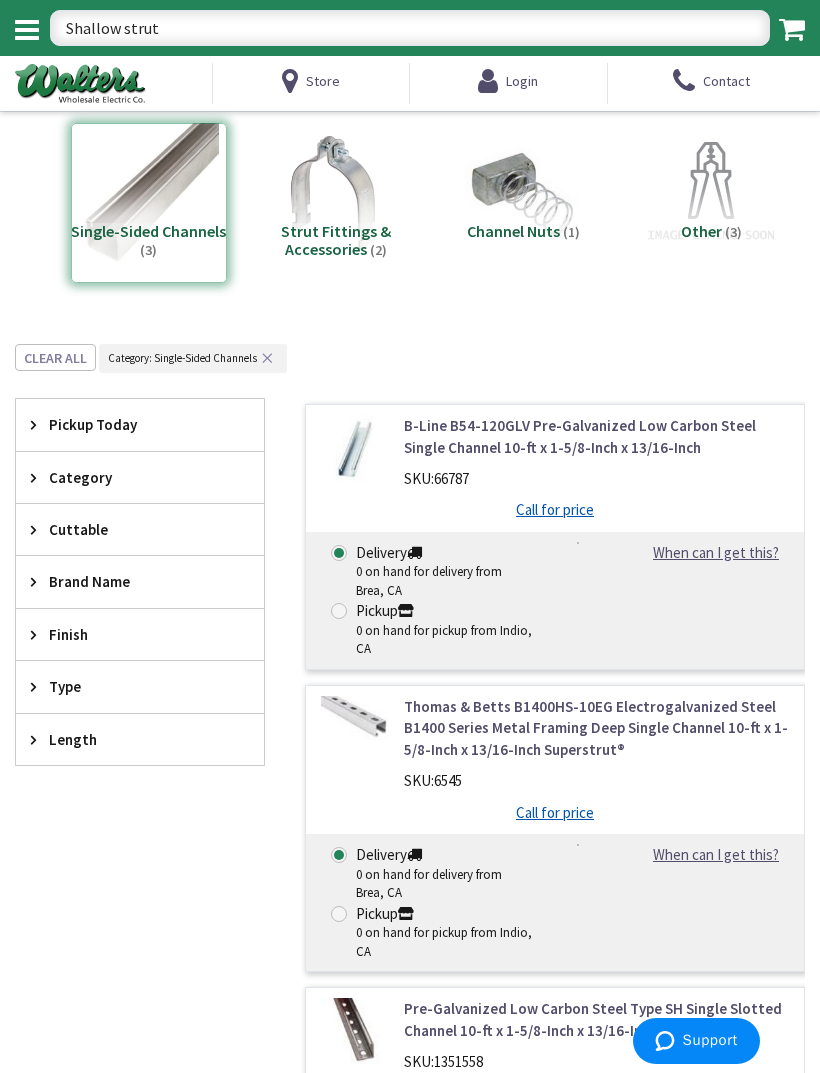 click on "Shallow strut" at bounding box center (410, 28) 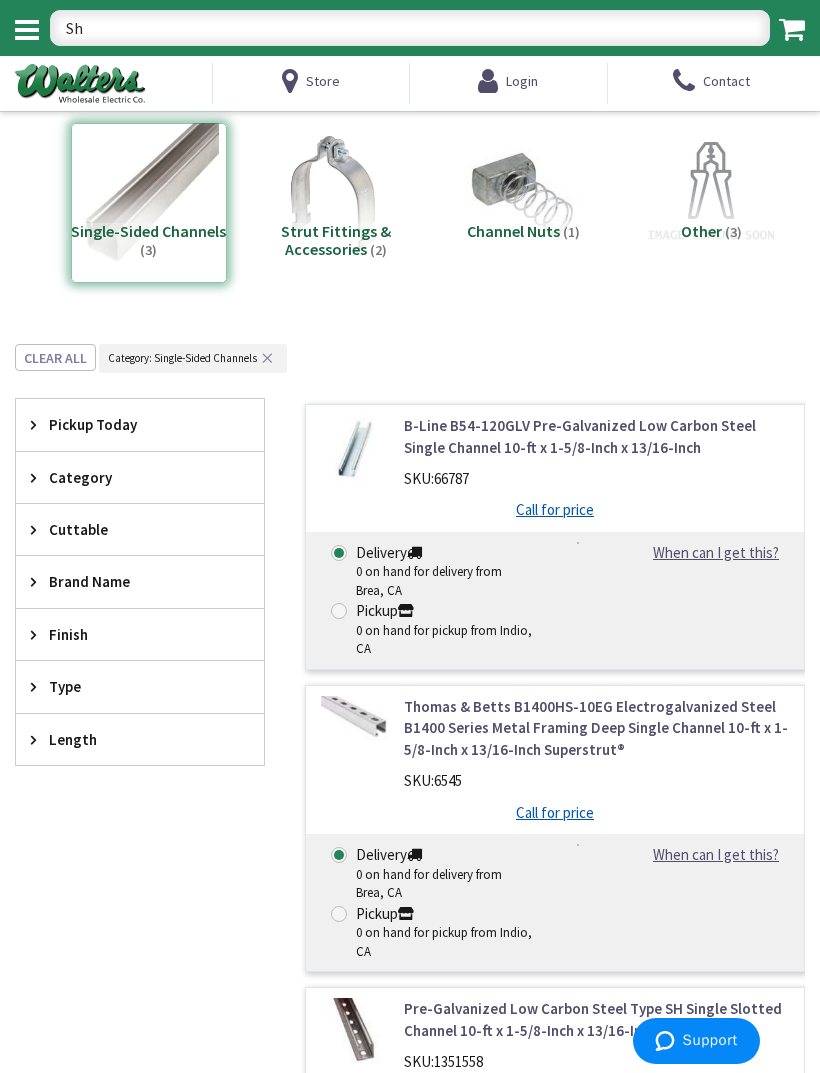 type on "S" 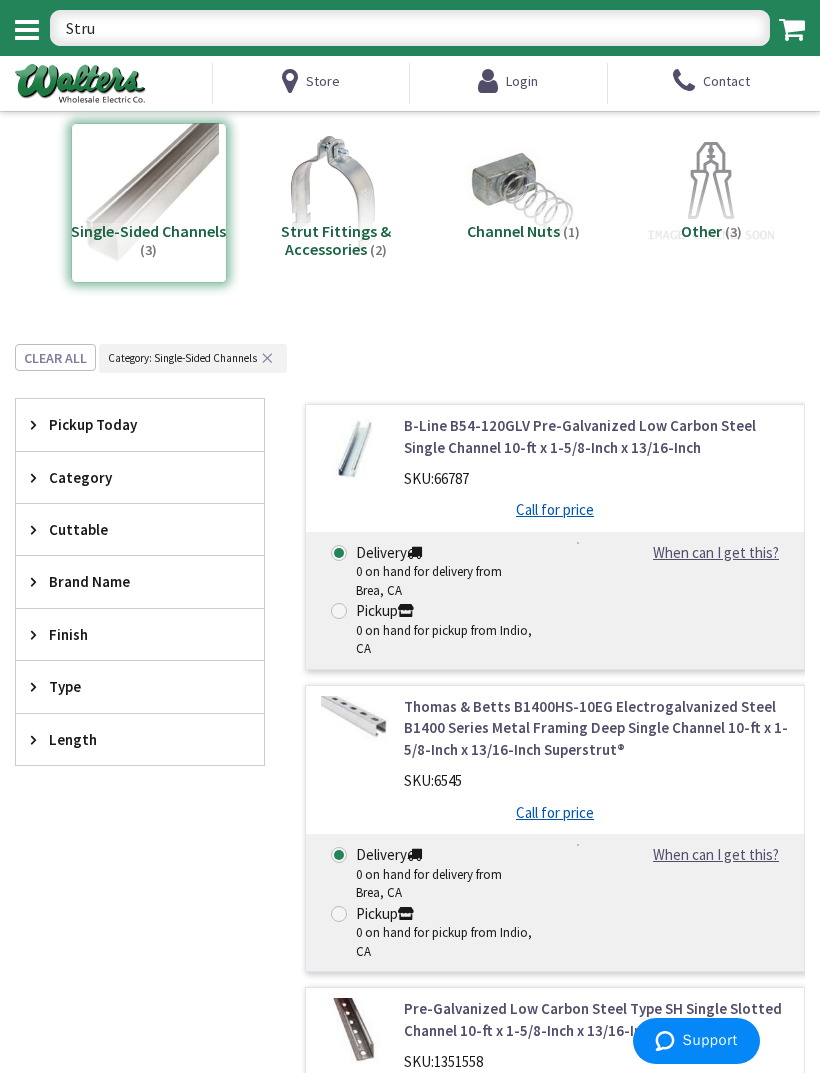 type on "Strut" 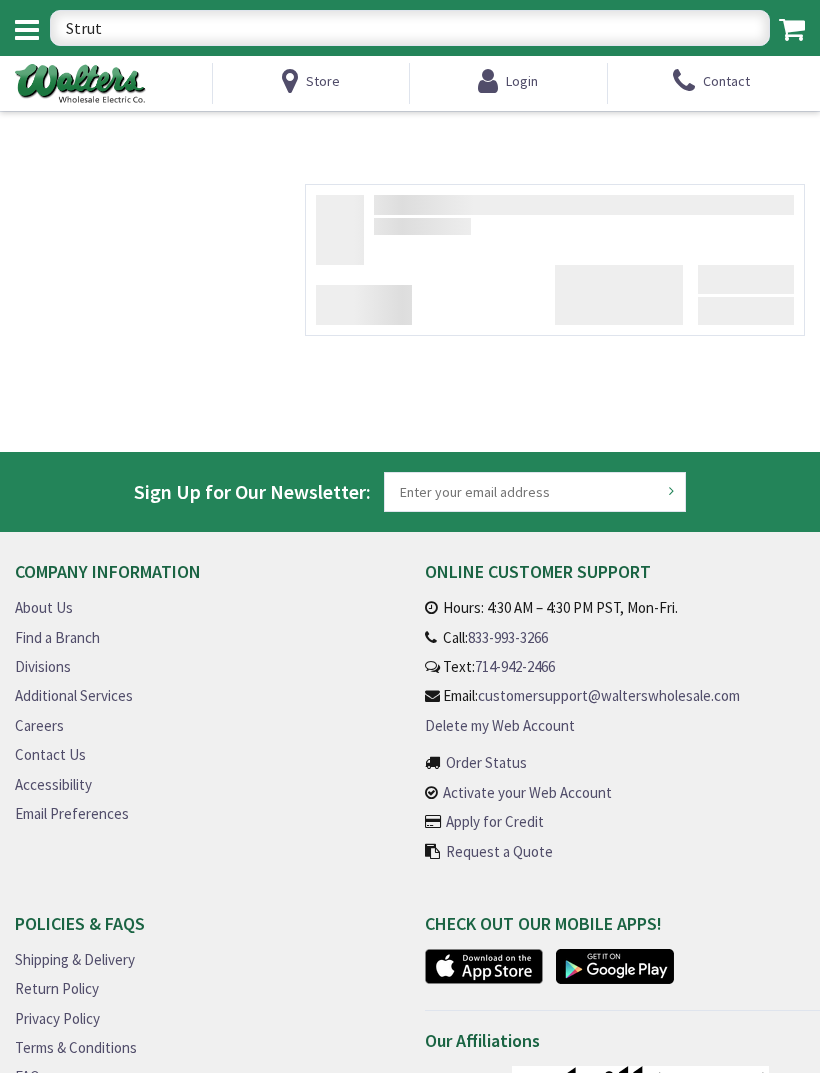 scroll, scrollTop: 0, scrollLeft: 0, axis: both 